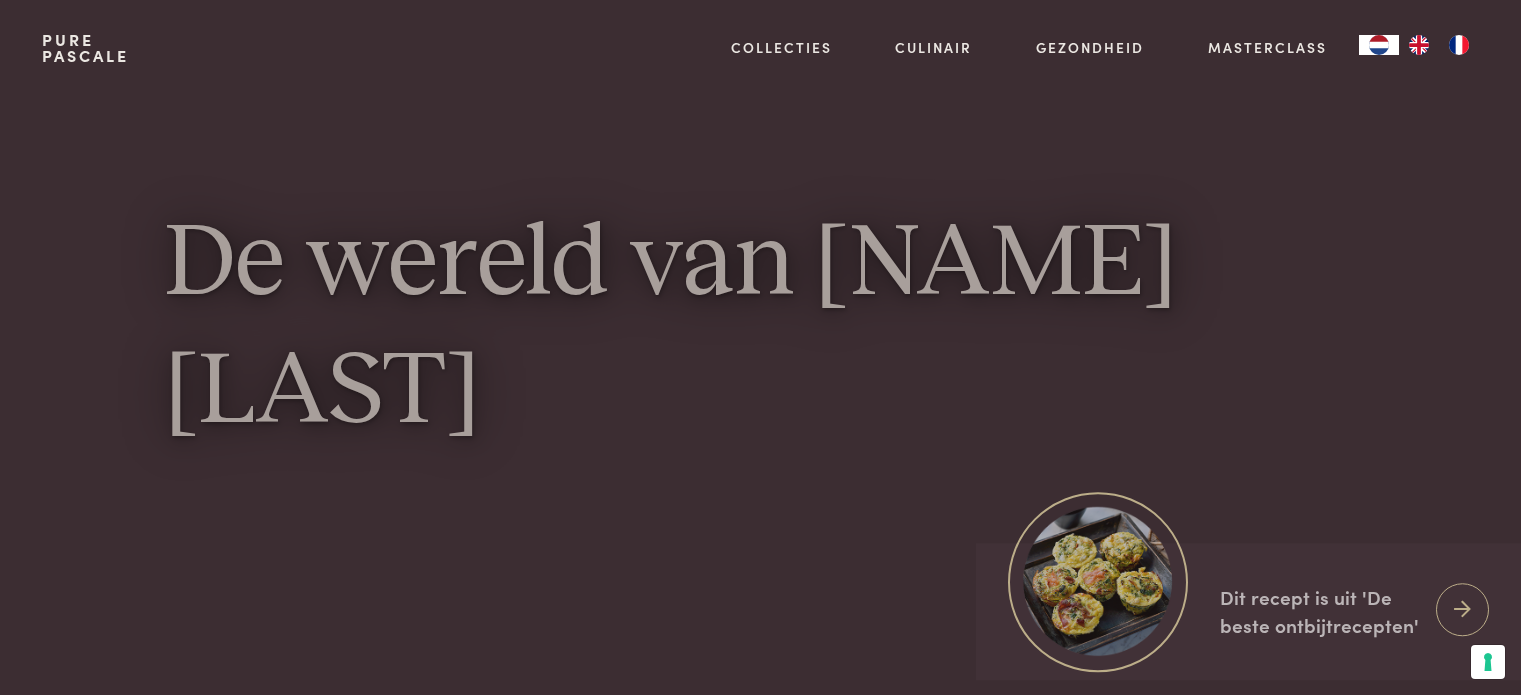 scroll, scrollTop: 0, scrollLeft: 0, axis: both 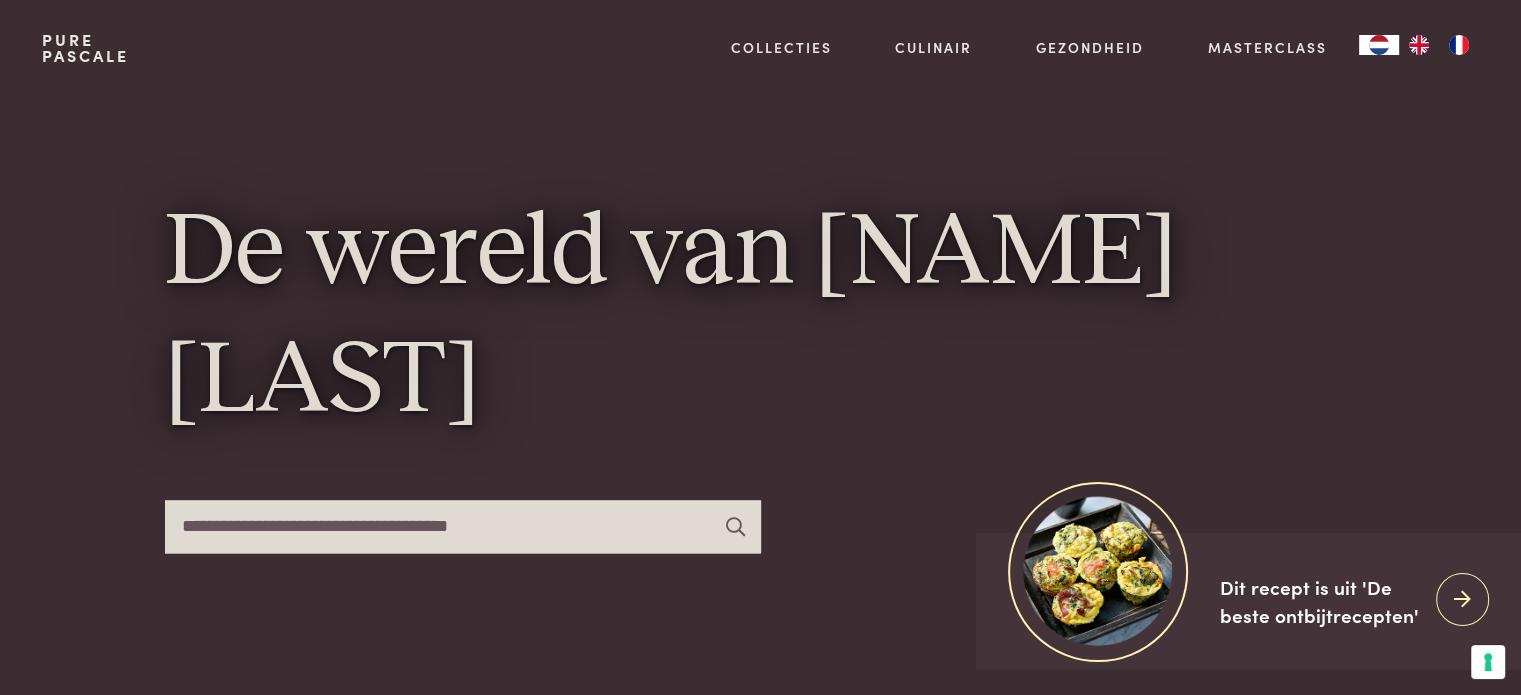 click on "Pure
Pascale" at bounding box center (85, 48) 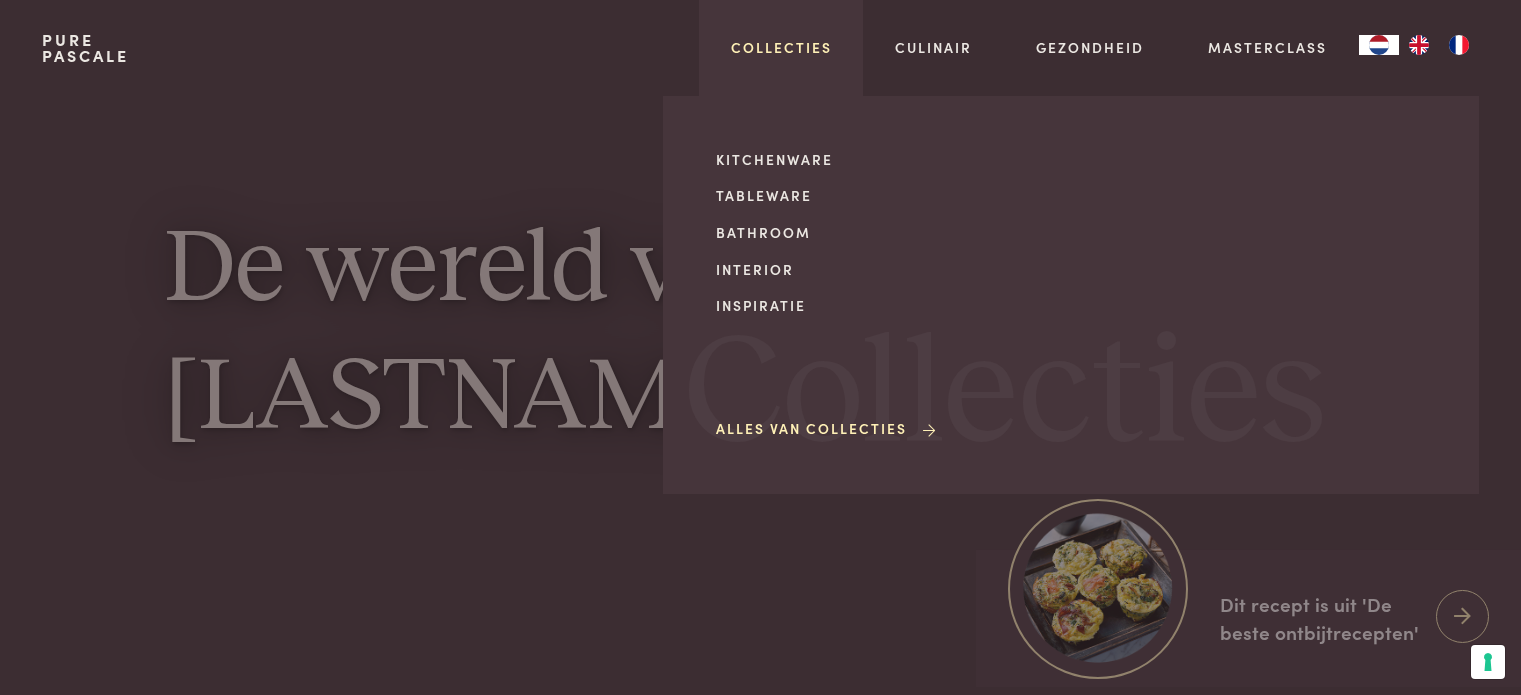 scroll, scrollTop: 0, scrollLeft: 0, axis: both 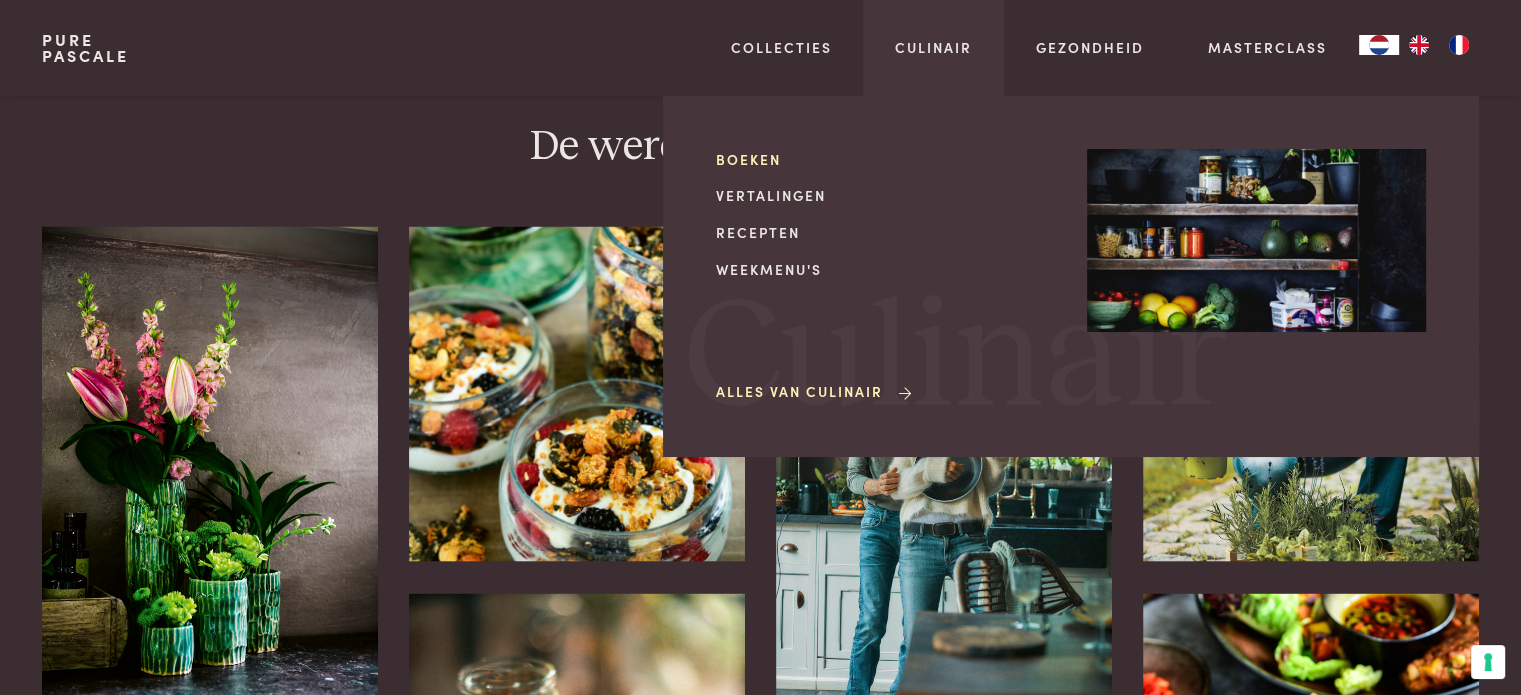 click on "Boeken" at bounding box center (885, 159) 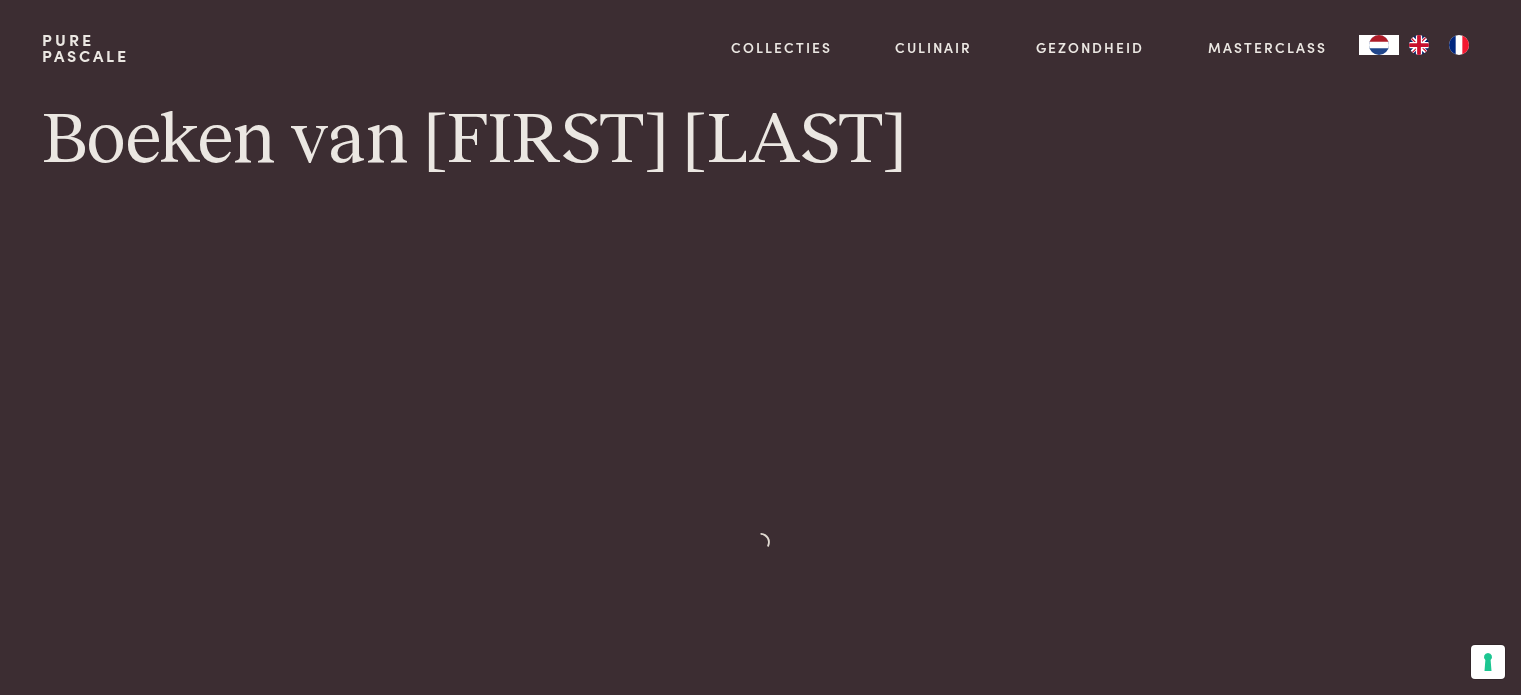 scroll, scrollTop: 0, scrollLeft: 0, axis: both 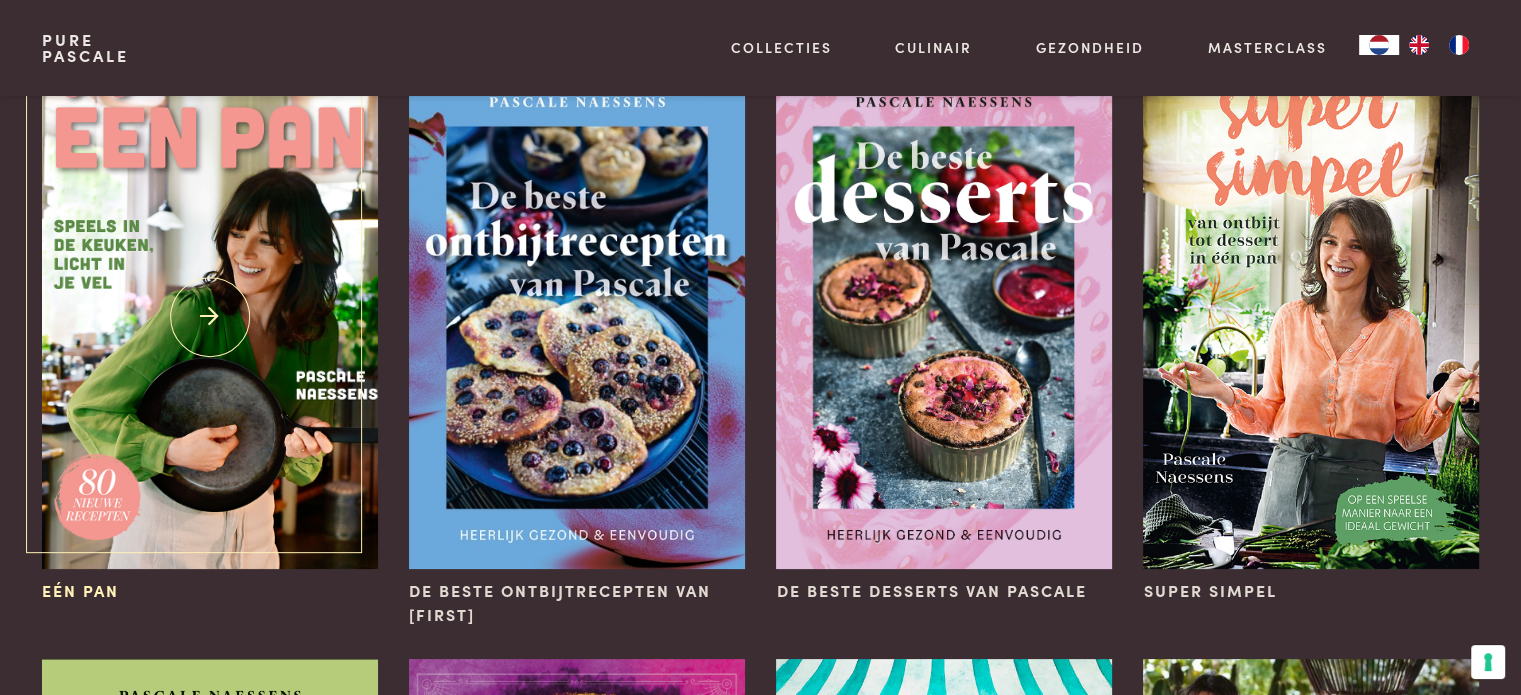 click at bounding box center (209, 317) 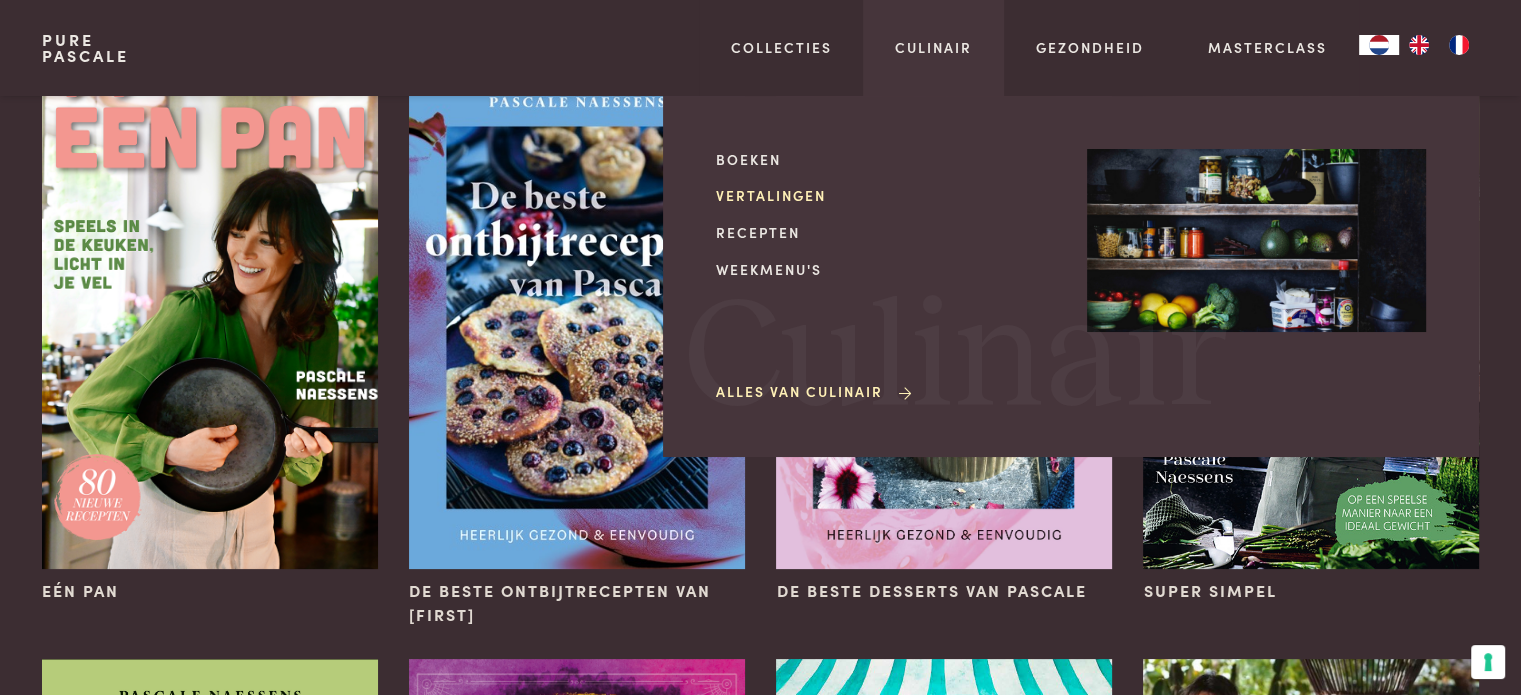 click on "Vertalingen" at bounding box center [885, 195] 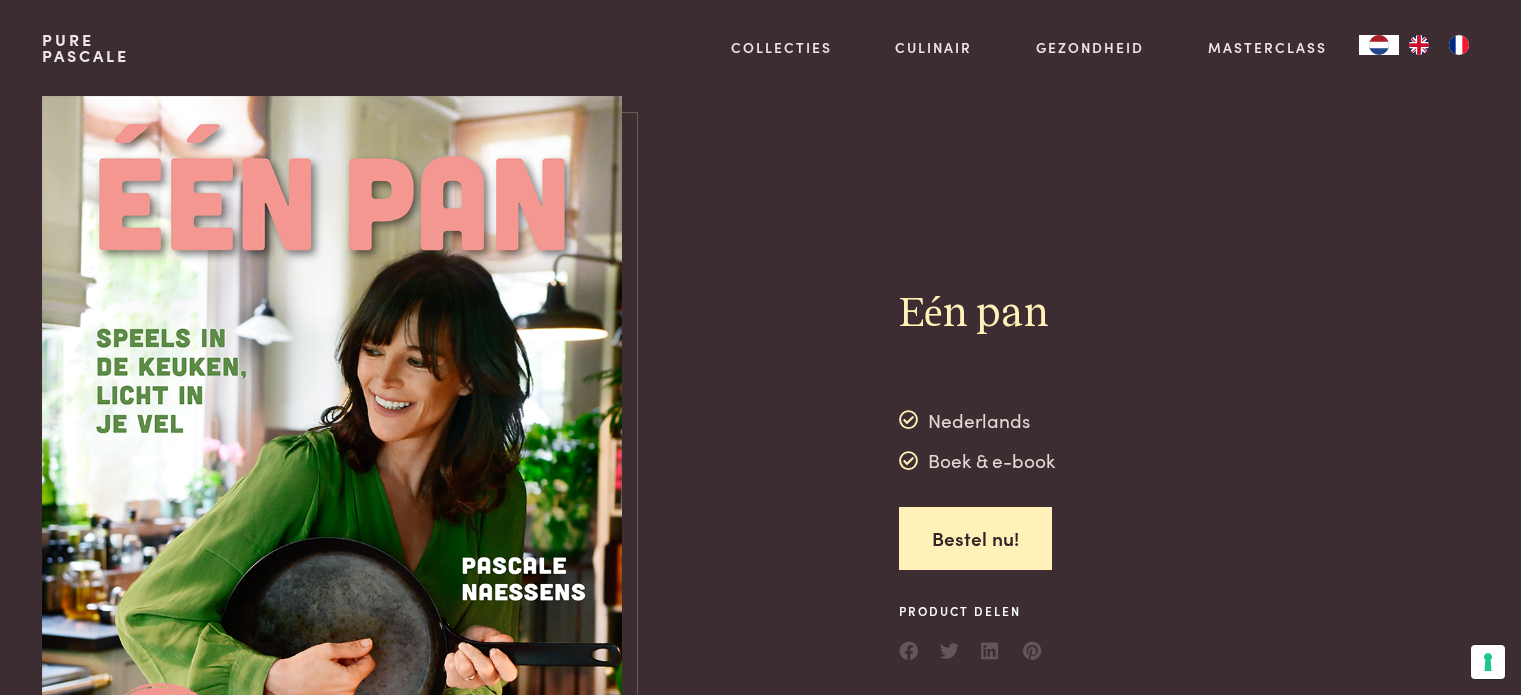 scroll, scrollTop: 0, scrollLeft: 0, axis: both 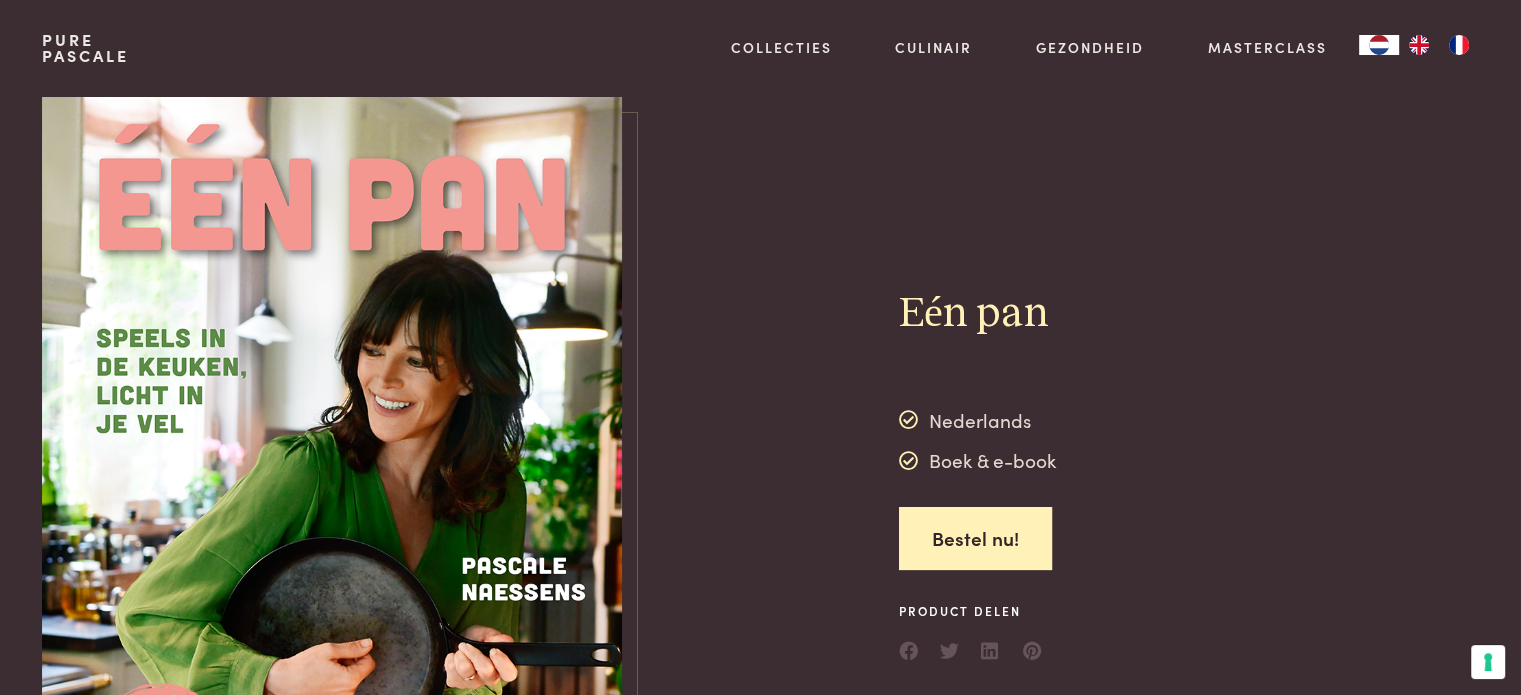 click at bounding box center [760, 476] 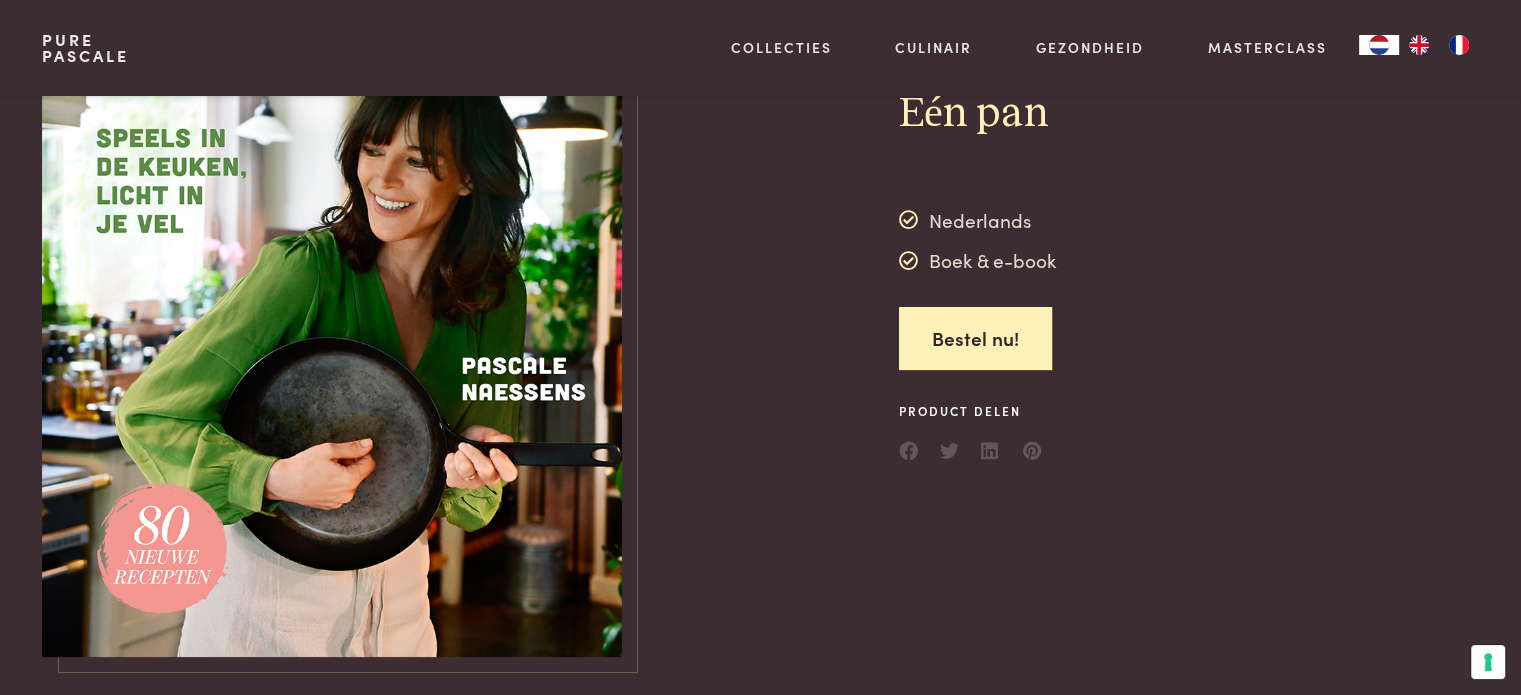 scroll, scrollTop: 100, scrollLeft: 0, axis: vertical 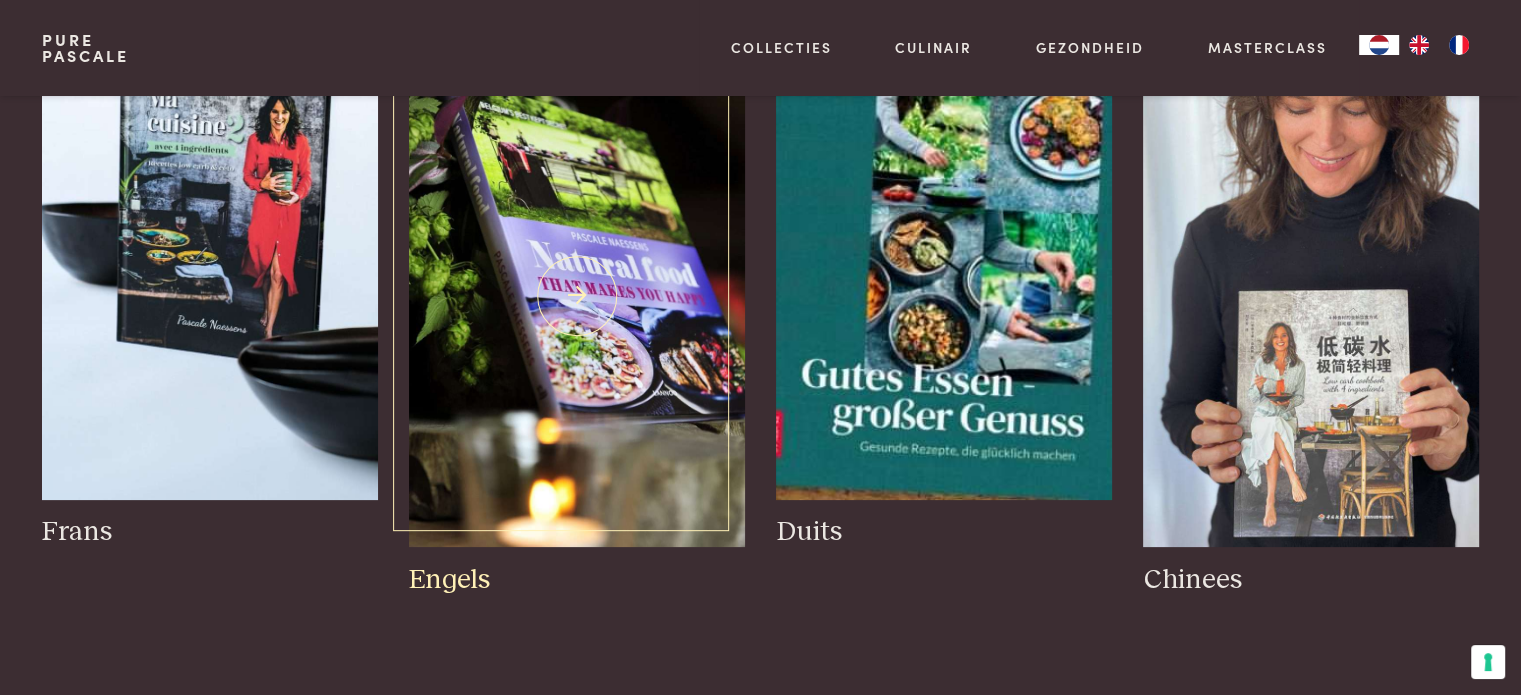 click at bounding box center [576, 296] 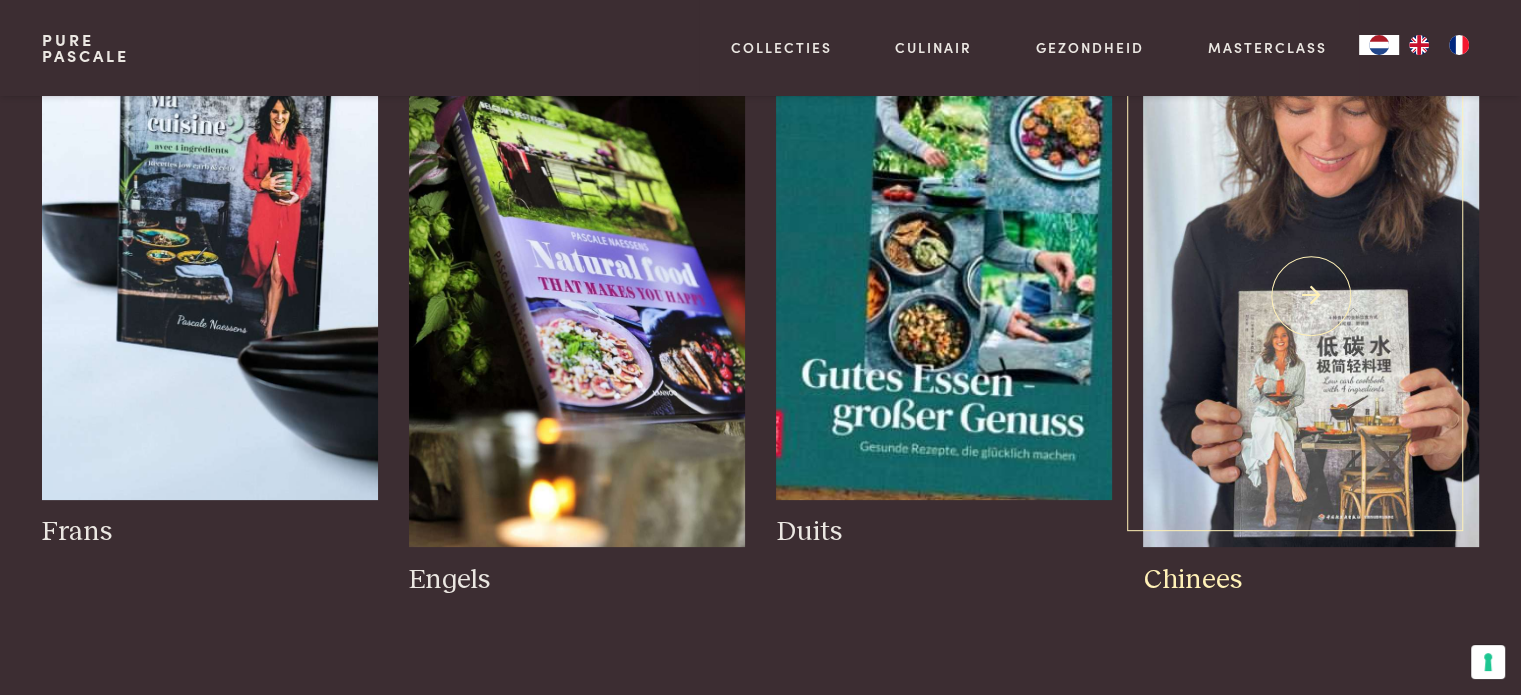 click at bounding box center (1310, 296) 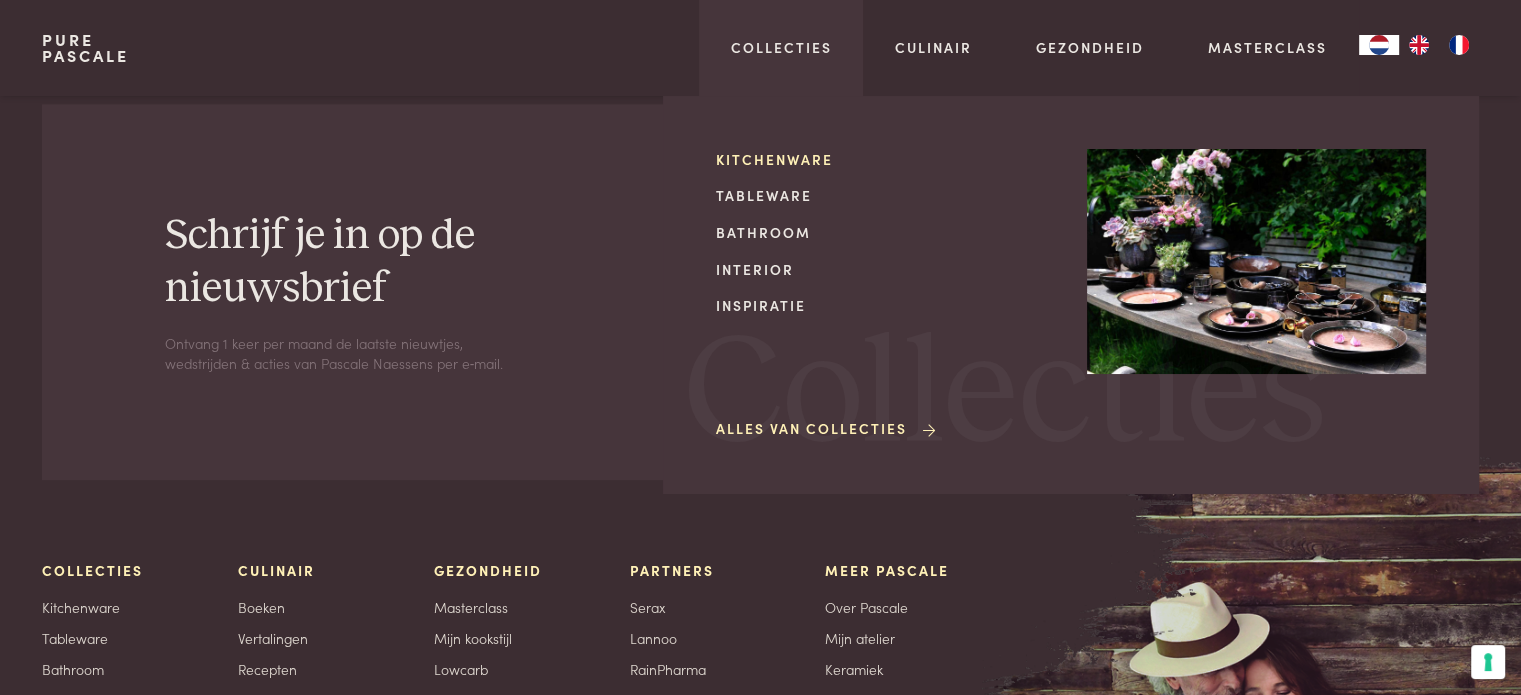 scroll, scrollTop: 400, scrollLeft: 0, axis: vertical 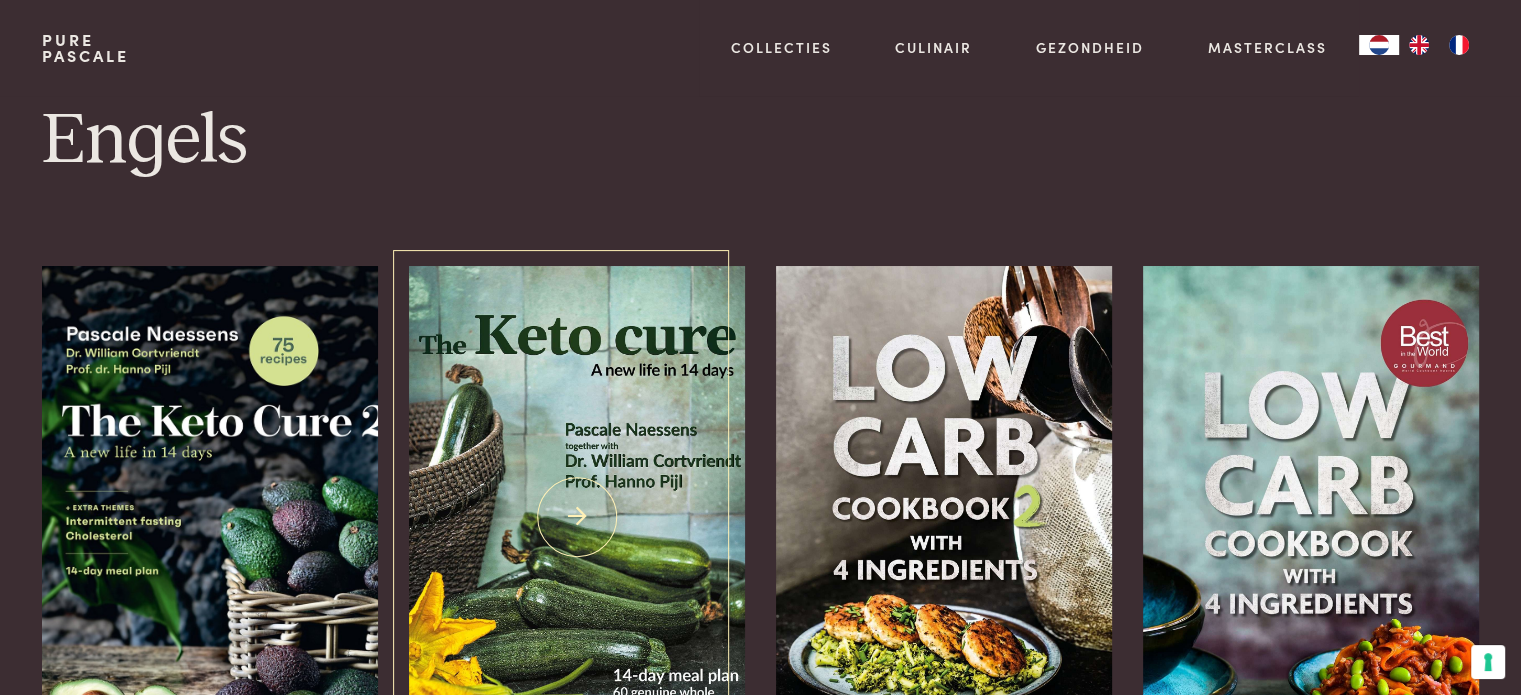 click at bounding box center (576, 517) 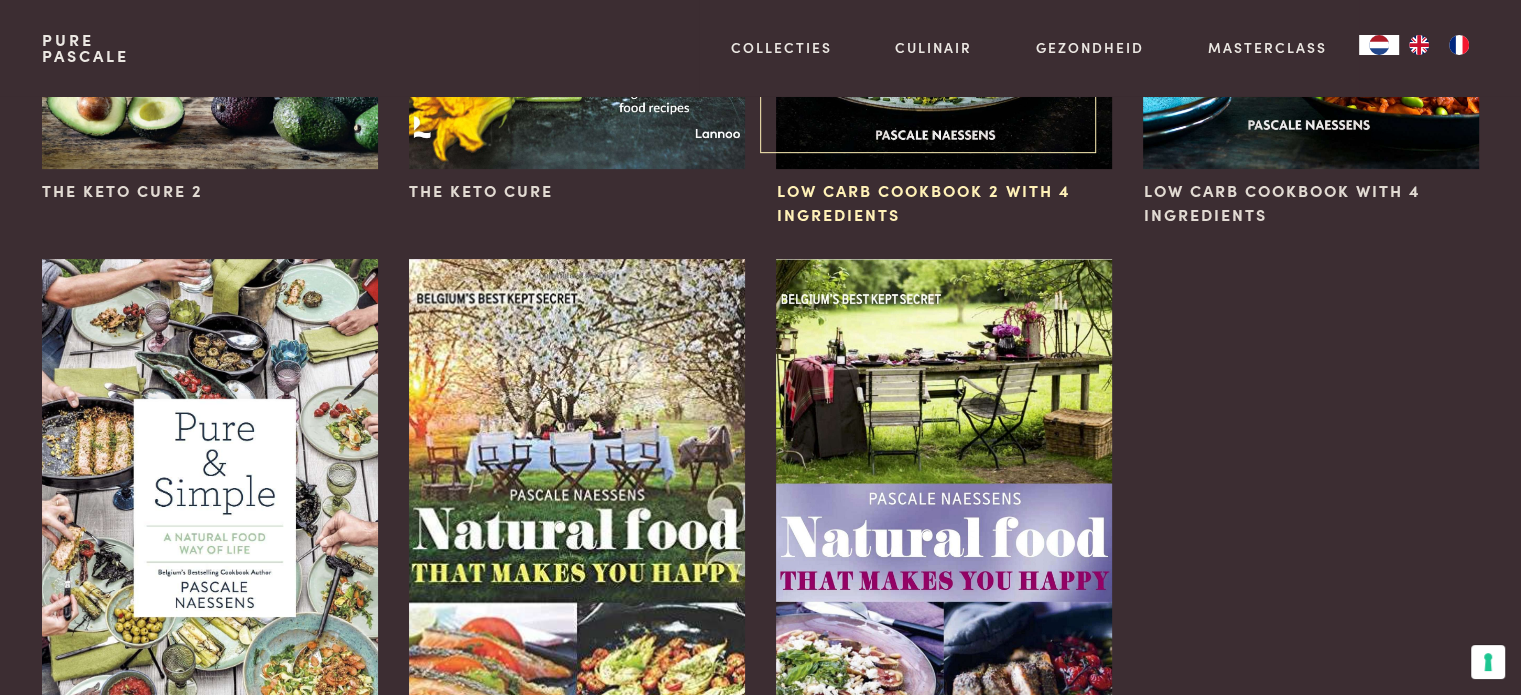 scroll, scrollTop: 0, scrollLeft: 0, axis: both 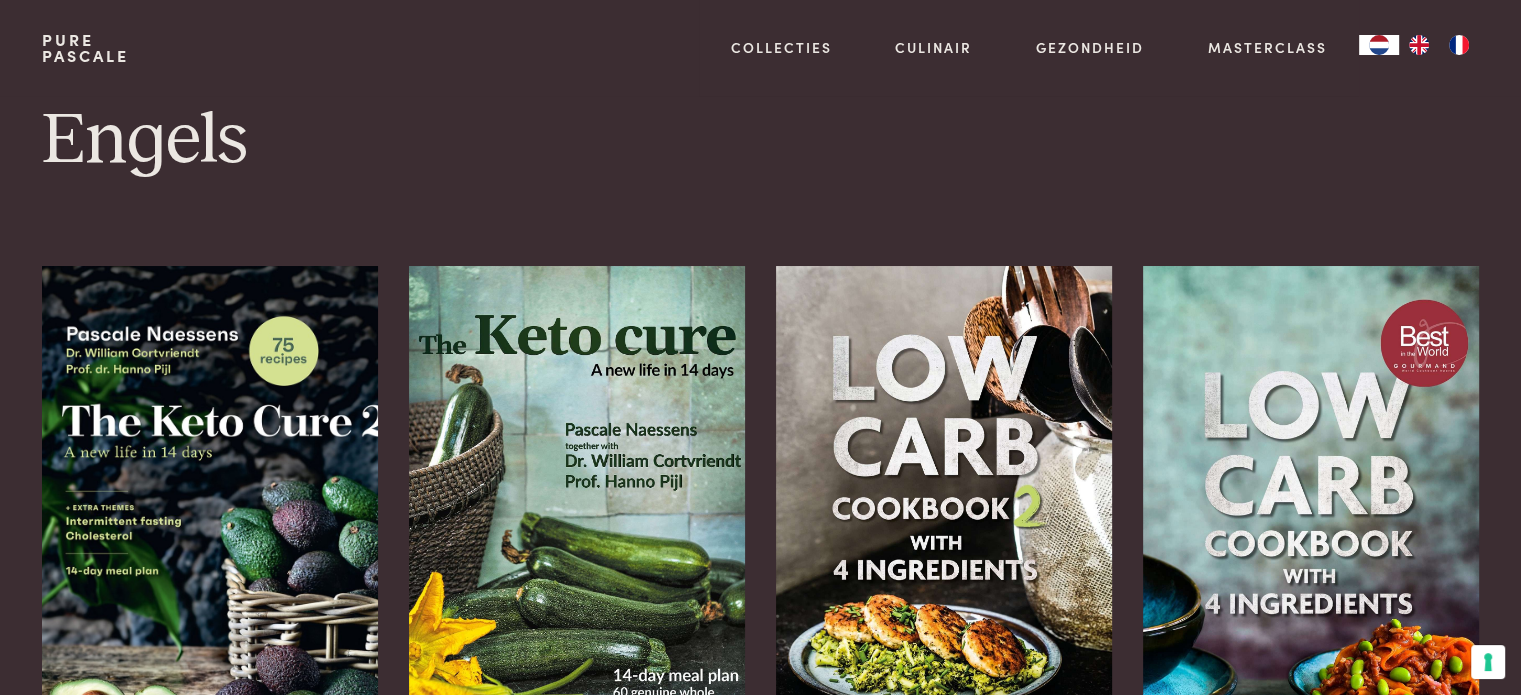 click on "Pure
Pascale
Collecties
Kitchenware   Tableware   Bathroom   Interior   Inspiratie   Alles van Collecties     Collecties
Culinair
Boeken   Vertalingen   Recepten   Weekmenu's   Alles van Culinair     Culinair
Gezondheid
Mijn kookstijl   Lowcarb   Interviews met deskundigen   Blog   Begeleiding   Alles van Gezondheid     Gezondheid
Masterclass" at bounding box center (760, 48) 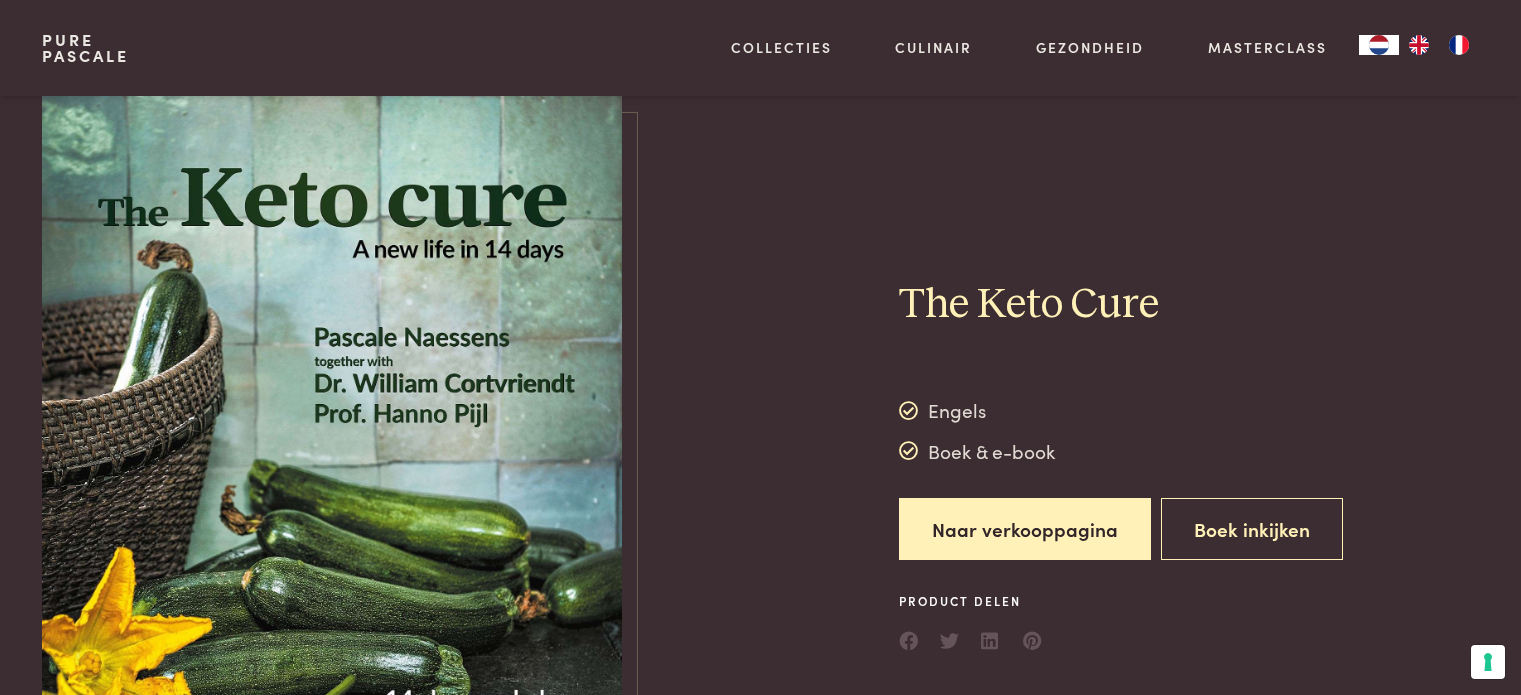 scroll, scrollTop: 72, scrollLeft: 0, axis: vertical 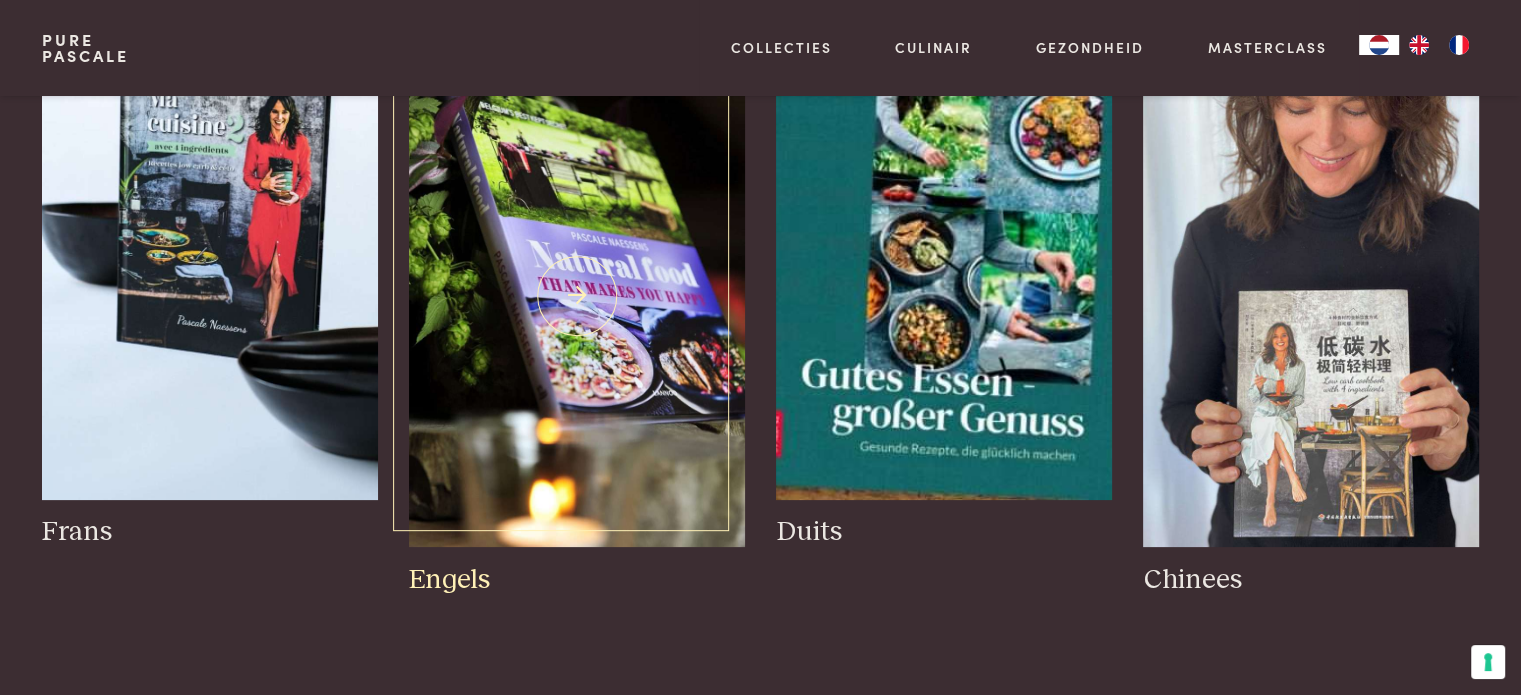 click at bounding box center (576, 296) 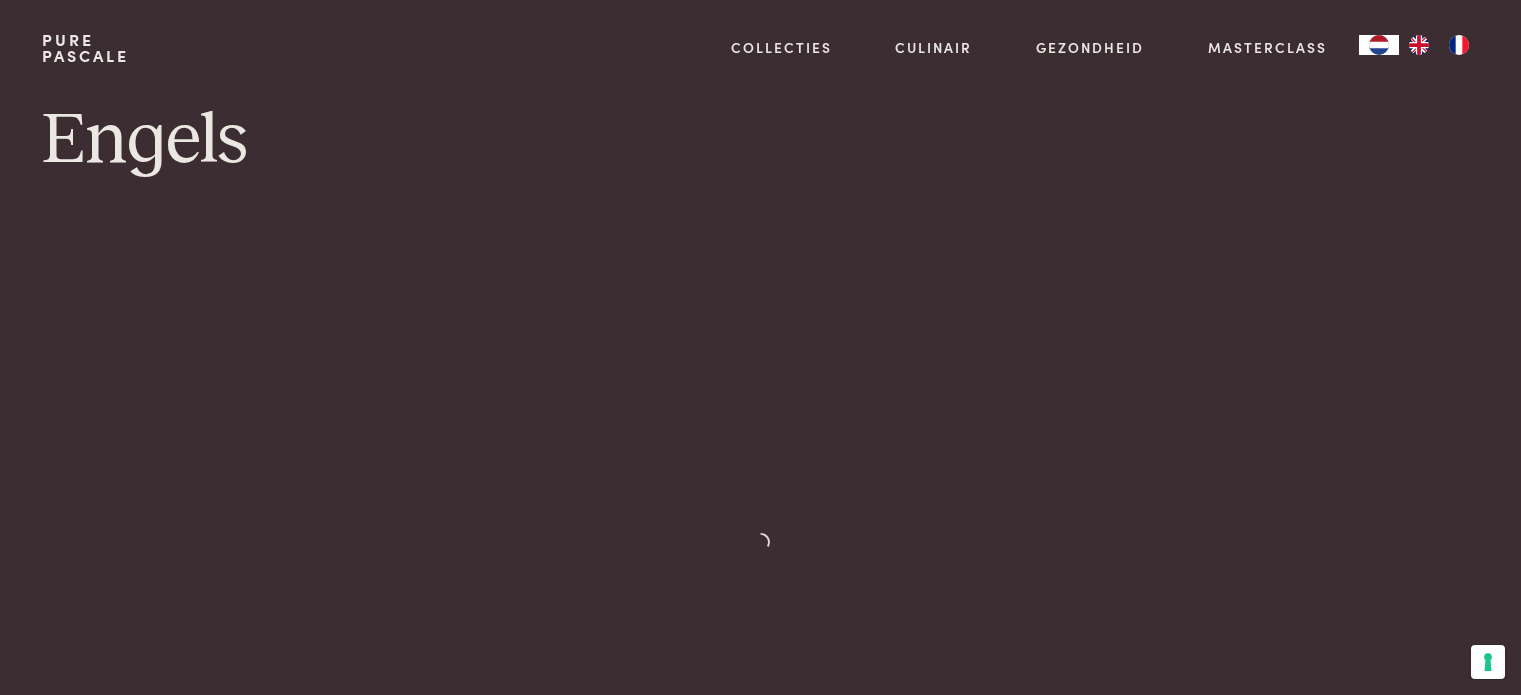 scroll, scrollTop: 0, scrollLeft: 0, axis: both 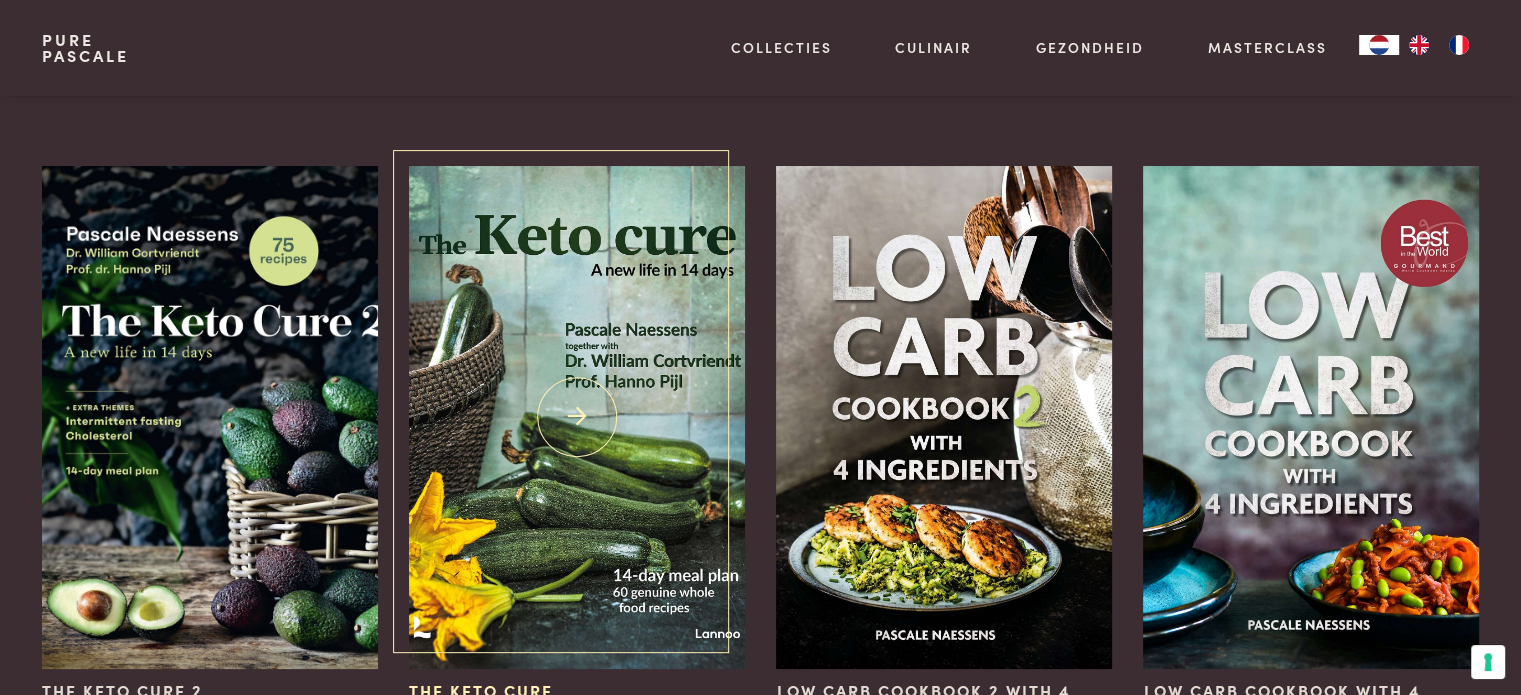 click at bounding box center (576, 417) 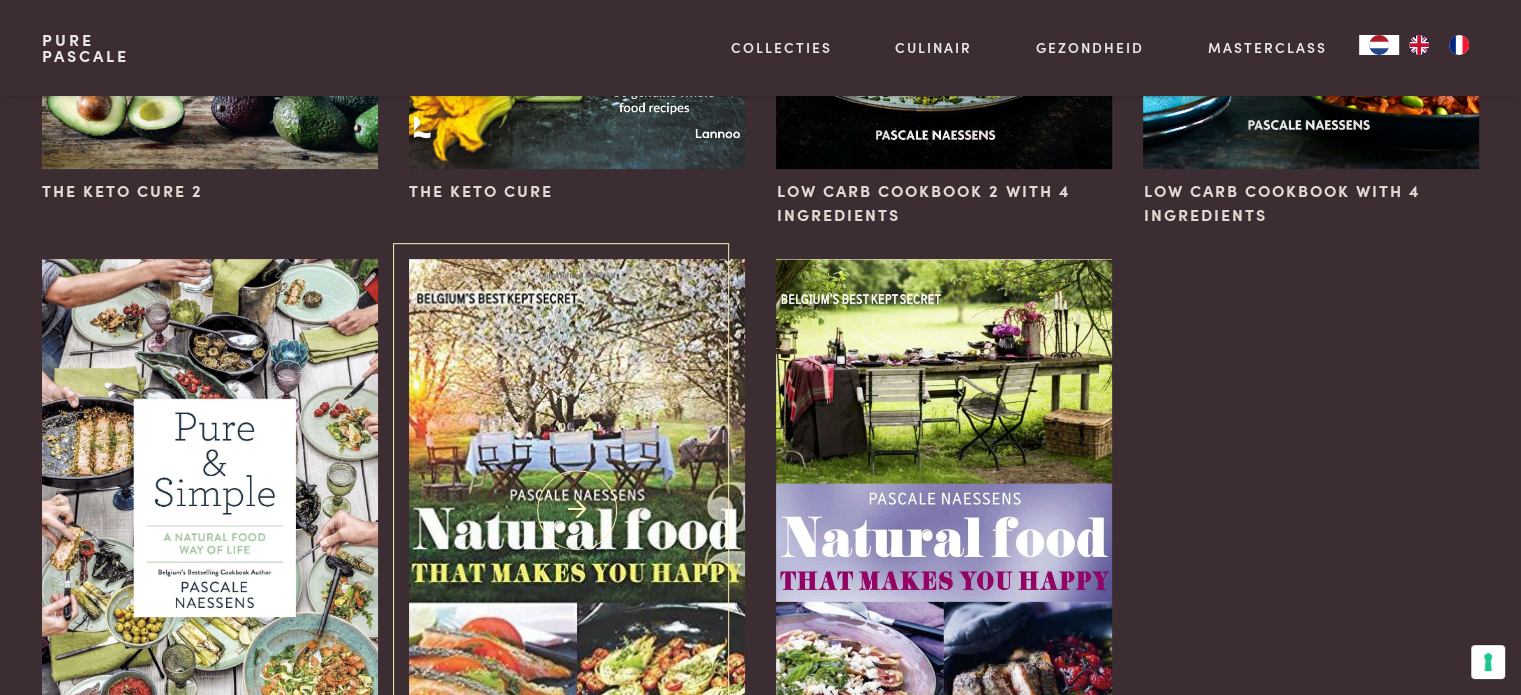 scroll, scrollTop: 0, scrollLeft: 0, axis: both 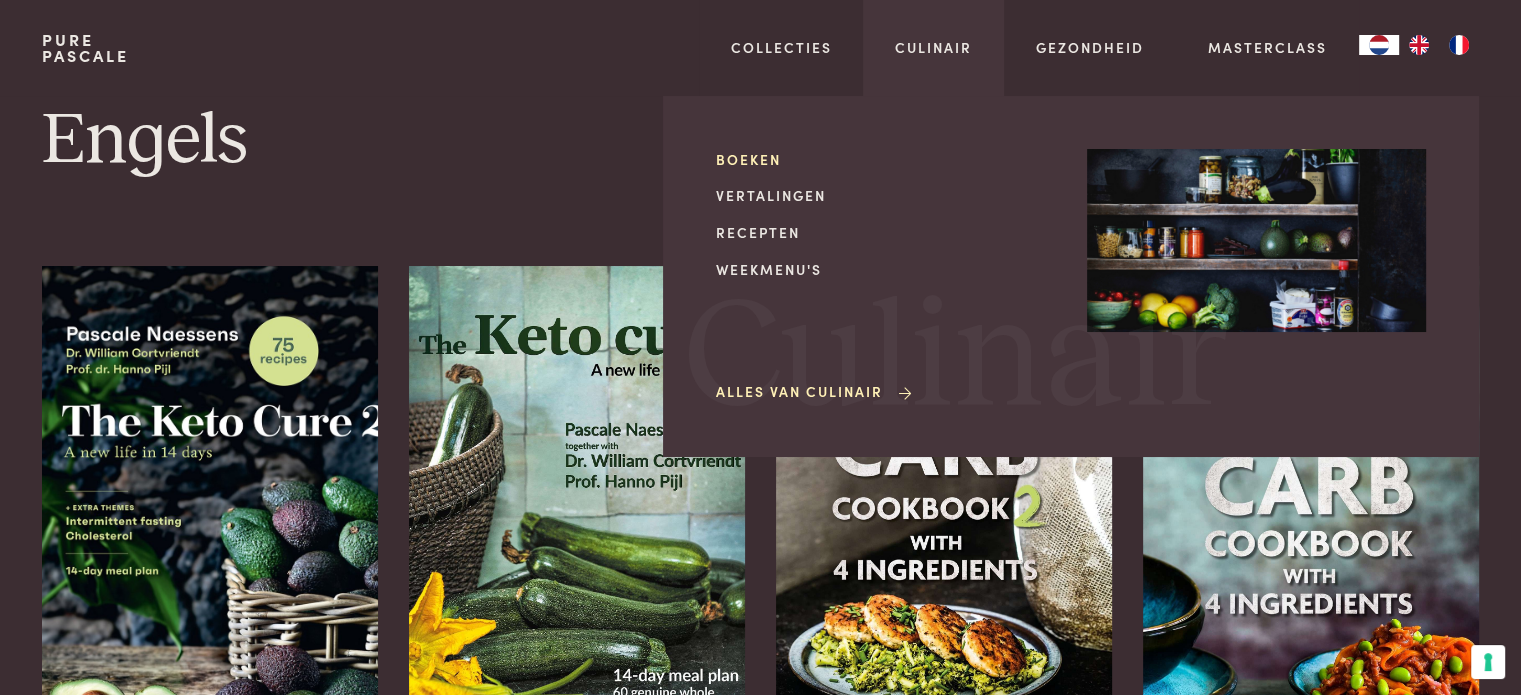 click on "Boeken" at bounding box center (885, 159) 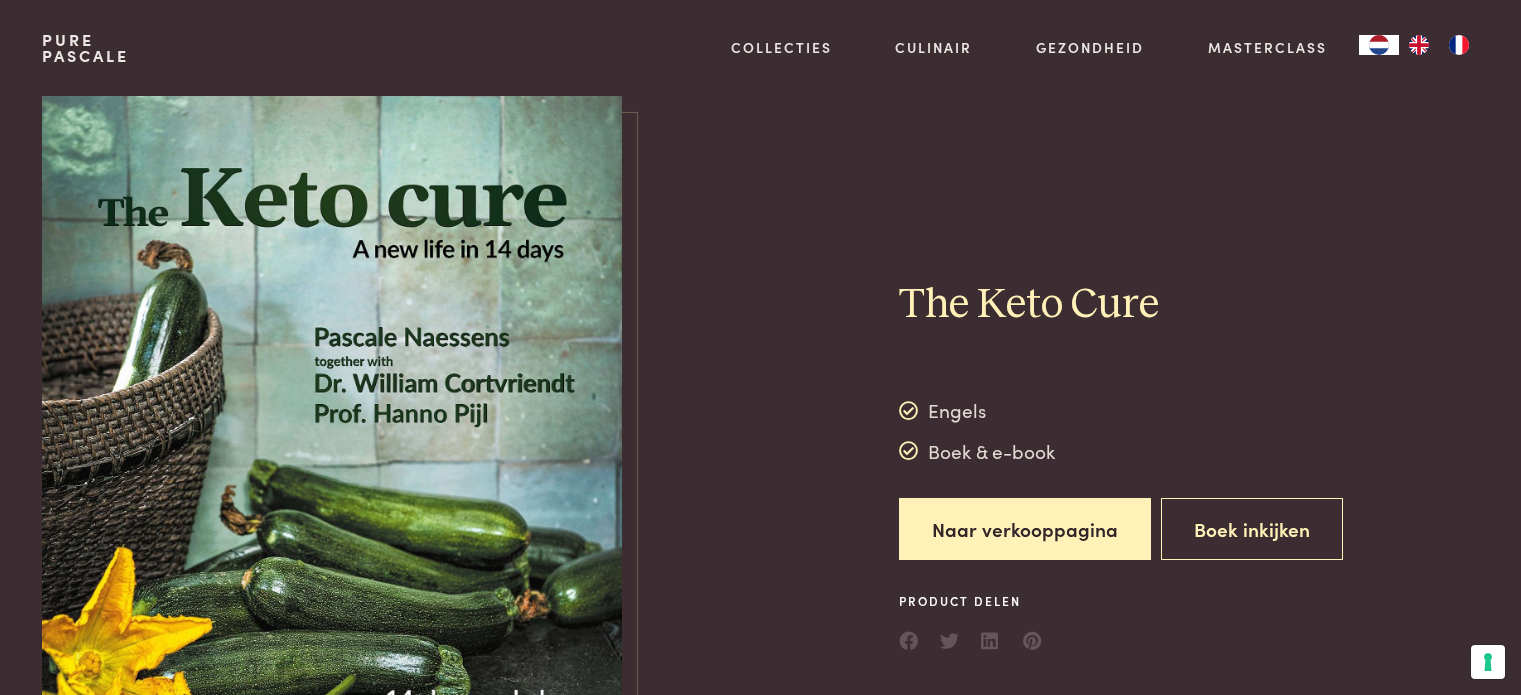 scroll, scrollTop: 0, scrollLeft: 0, axis: both 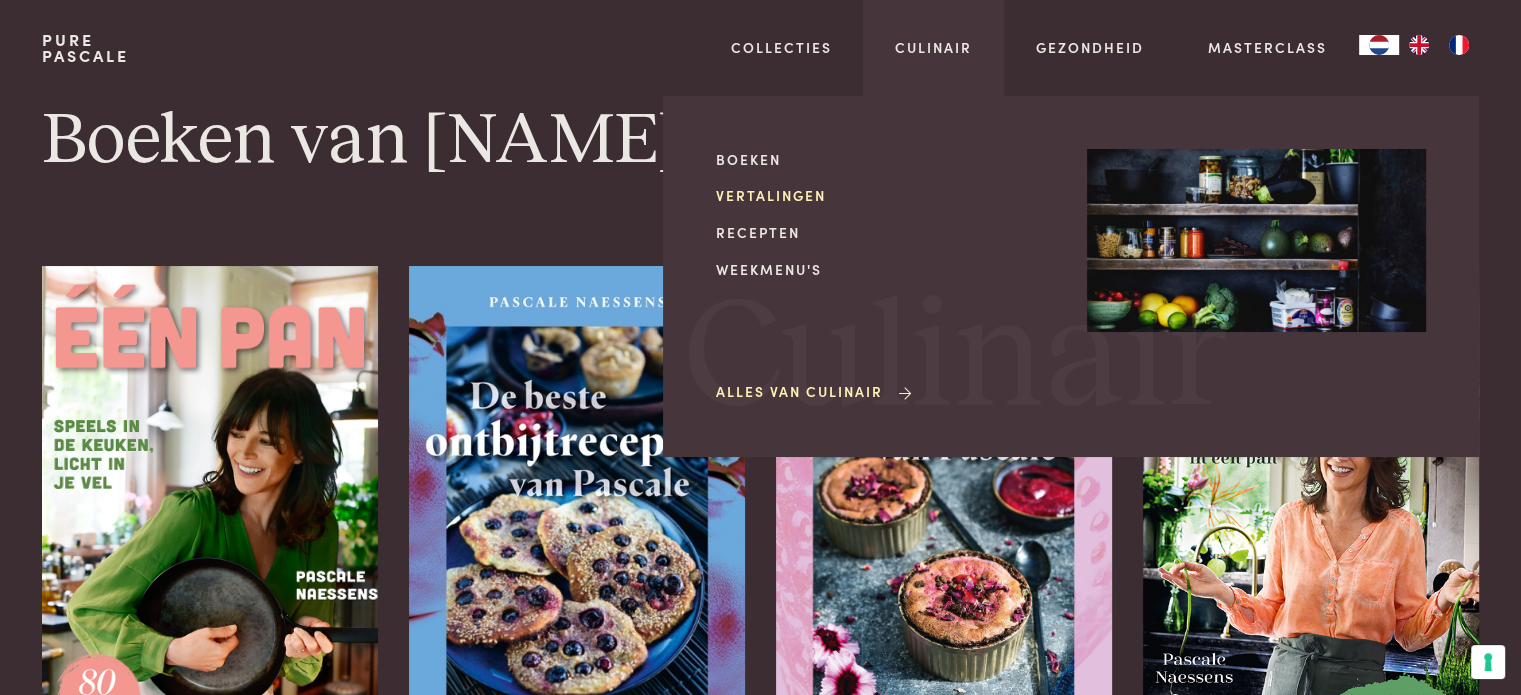 click on "Vertalingen" at bounding box center (885, 195) 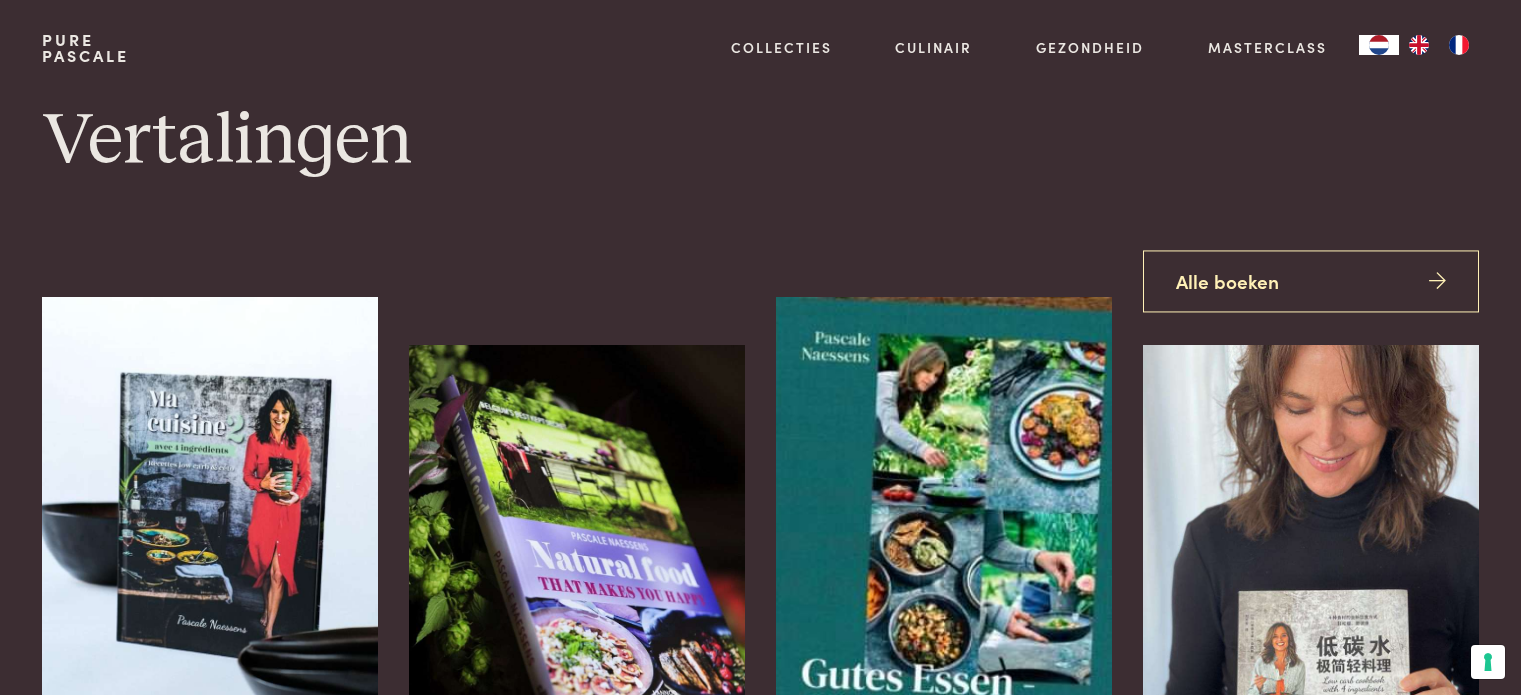 scroll, scrollTop: 0, scrollLeft: 0, axis: both 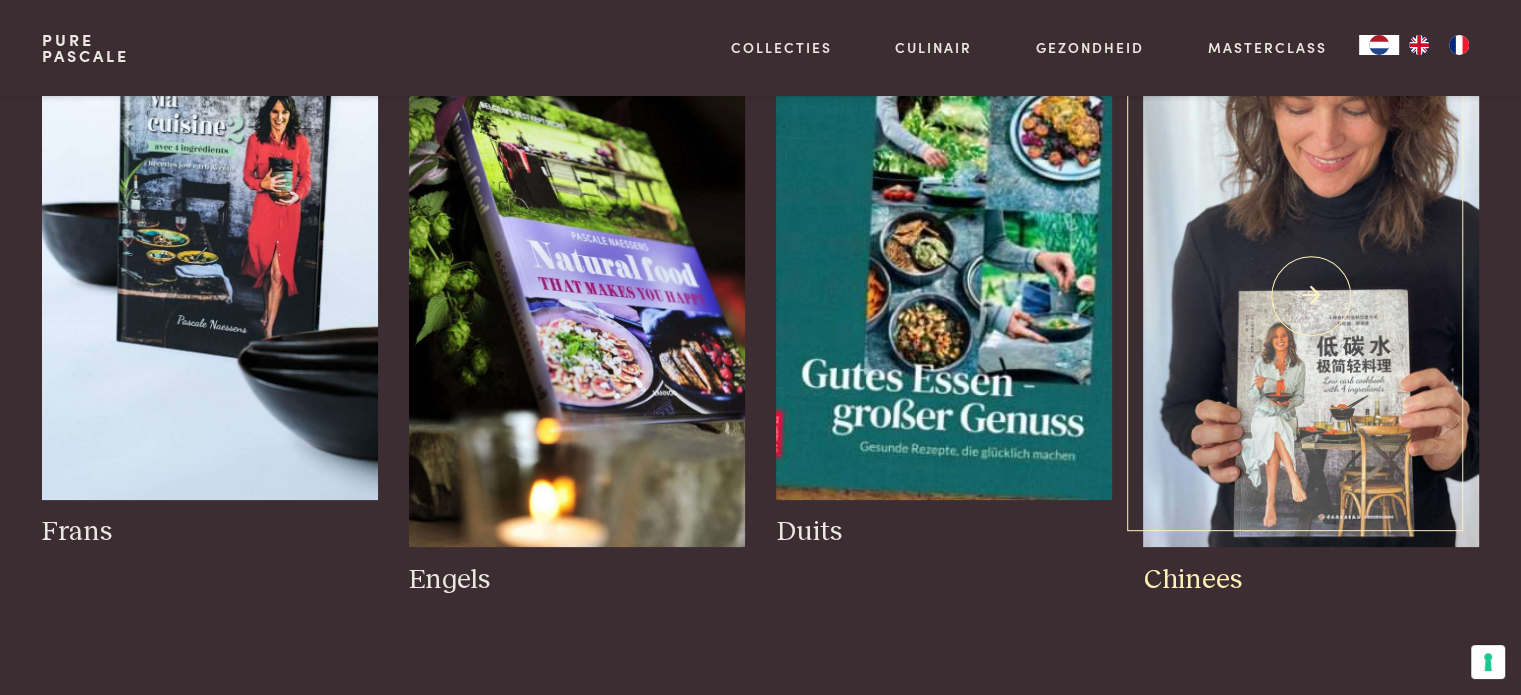 click at bounding box center (1310, 296) 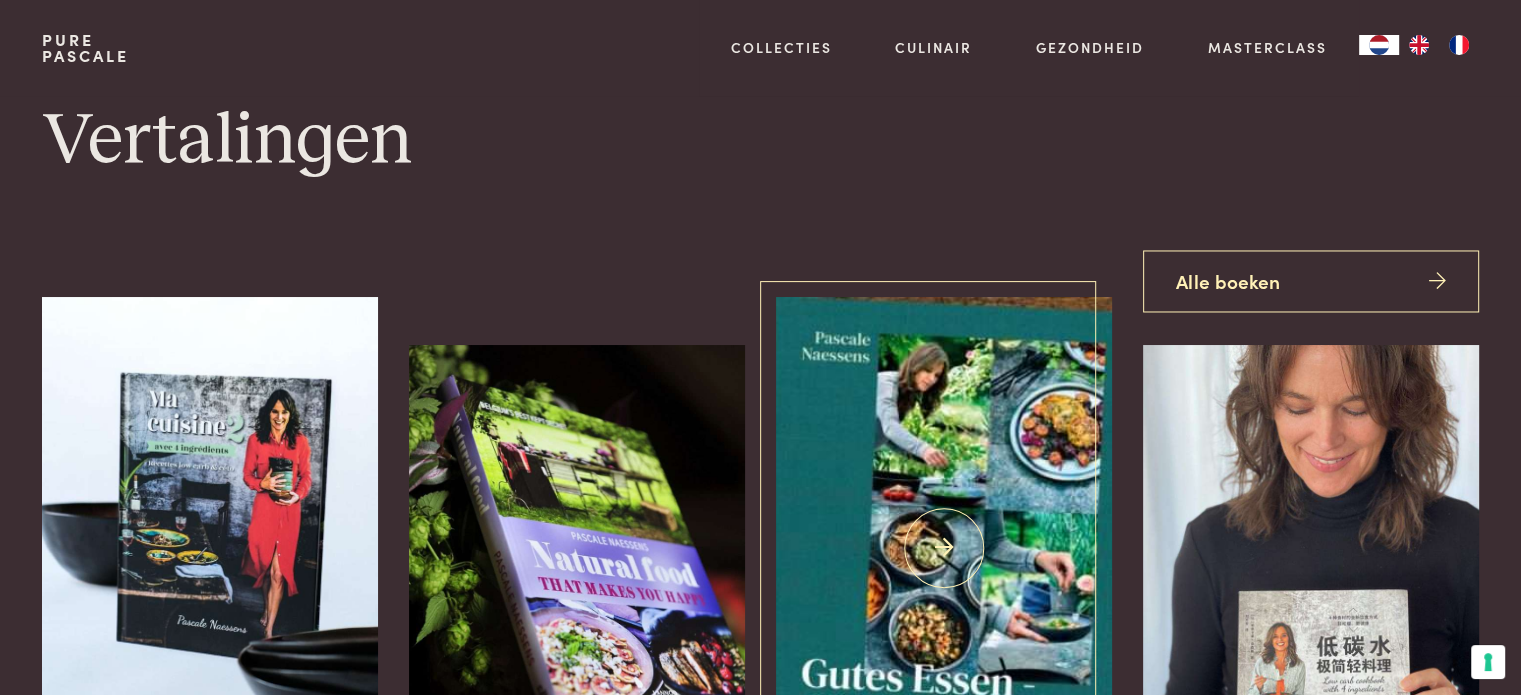 scroll, scrollTop: 200, scrollLeft: 0, axis: vertical 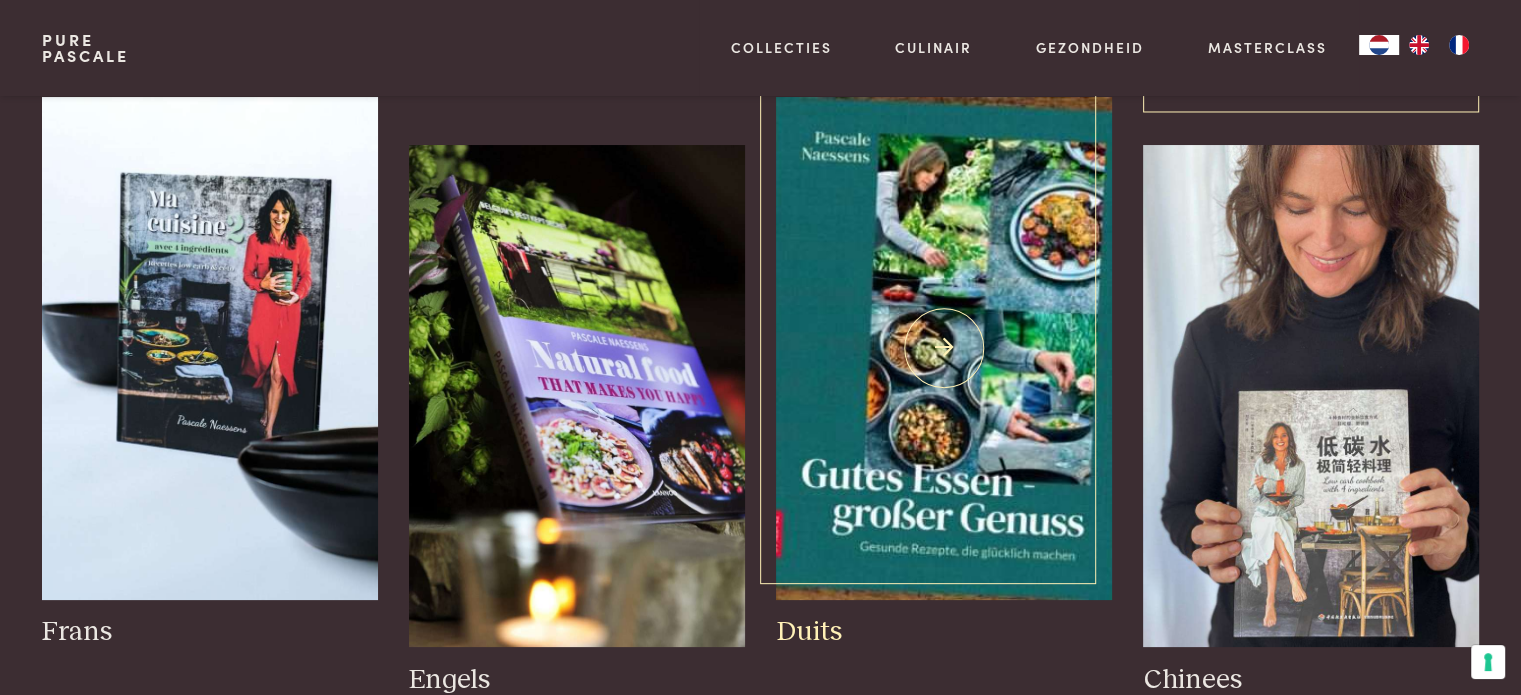 click at bounding box center [943, 348] 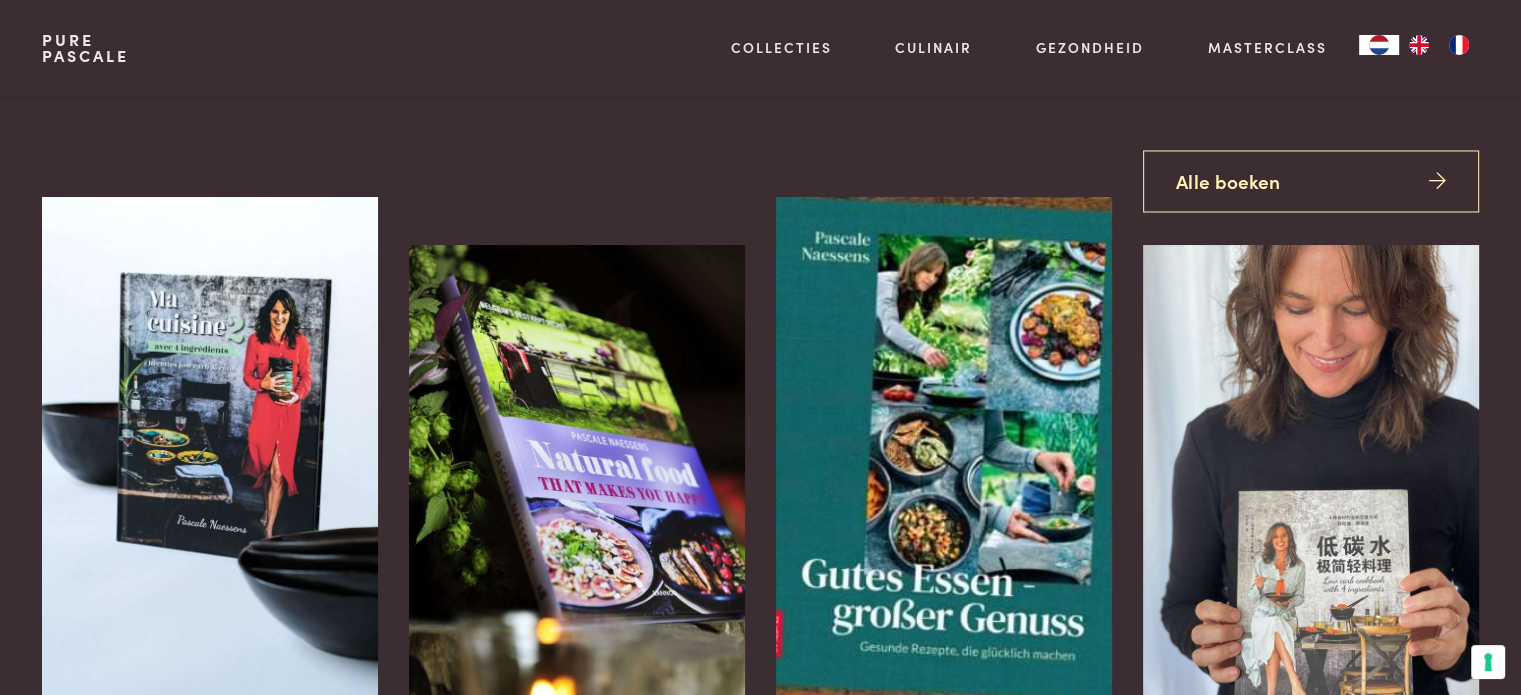 scroll, scrollTop: 0, scrollLeft: 0, axis: both 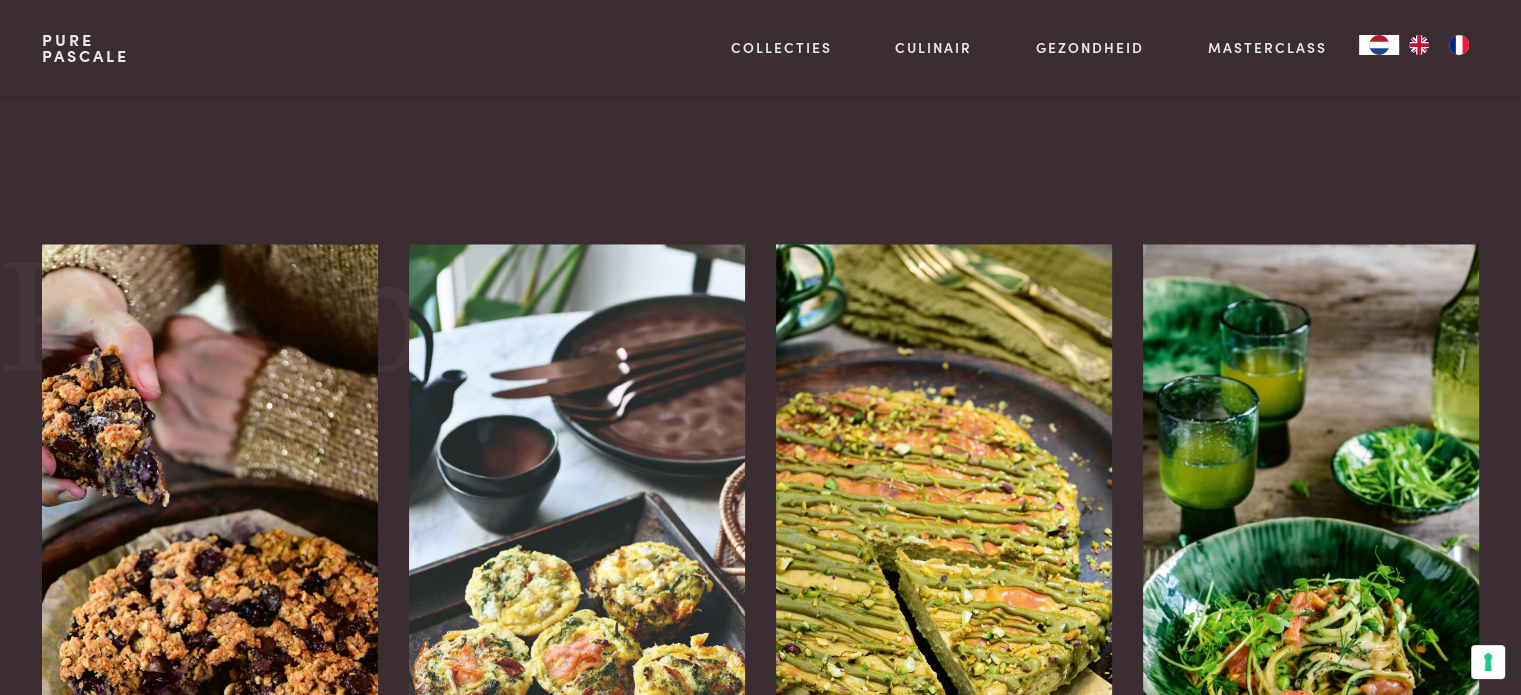 click at bounding box center [1419, 45] 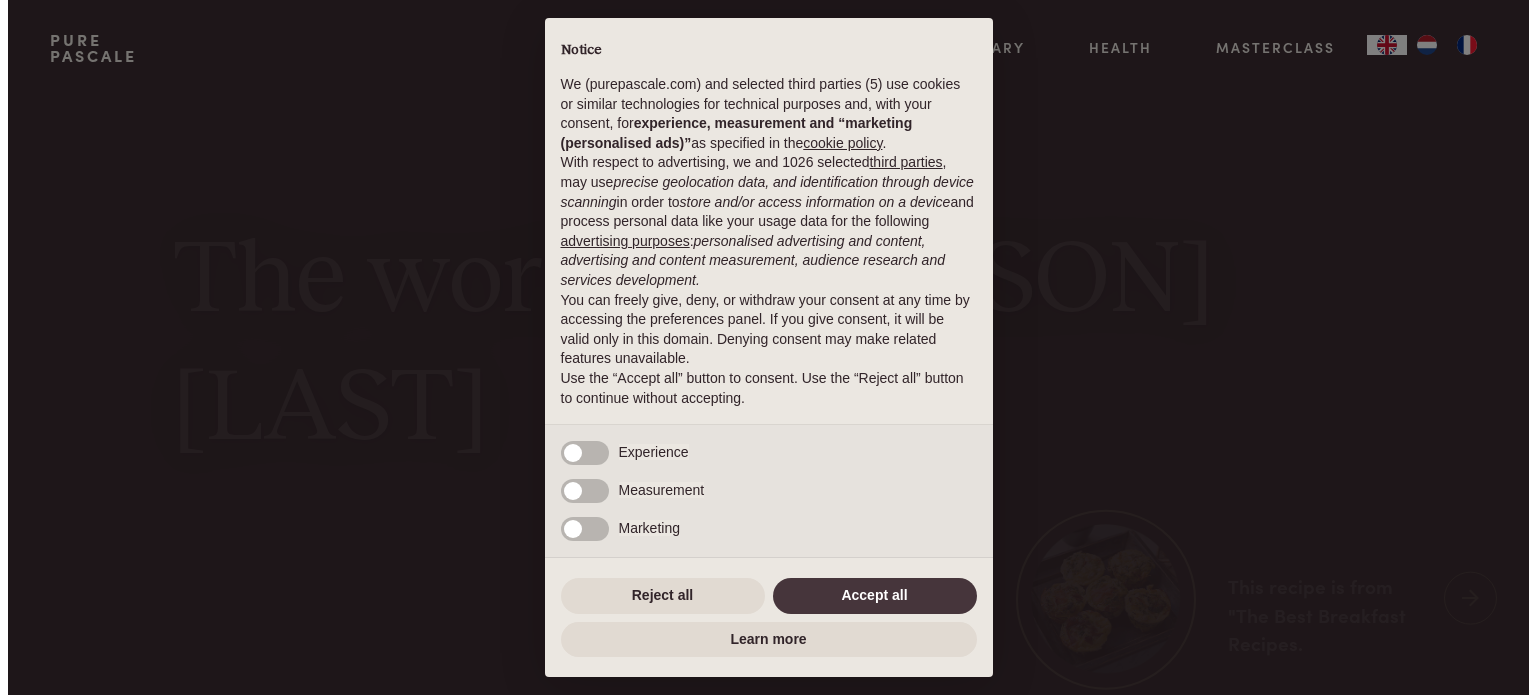 scroll, scrollTop: 0, scrollLeft: 0, axis: both 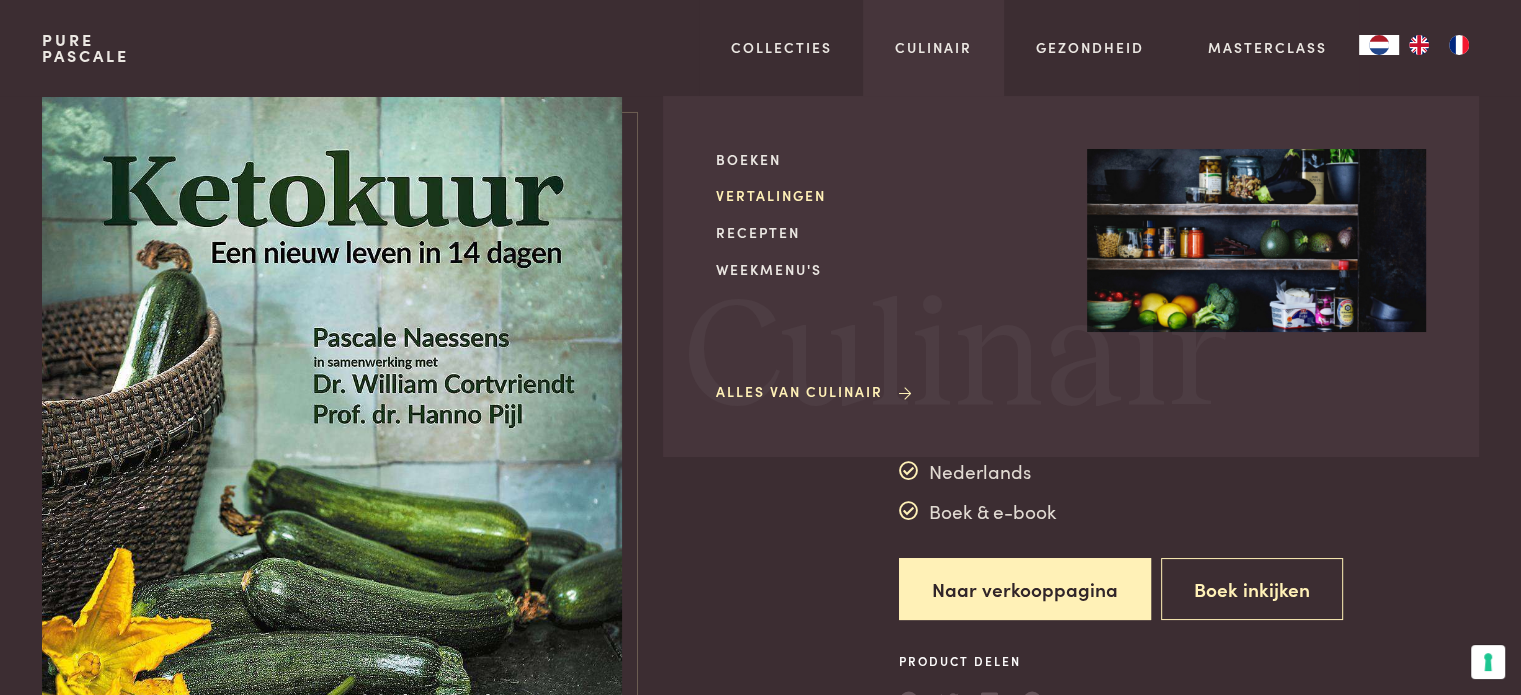 click on "Vertalingen" at bounding box center (885, 195) 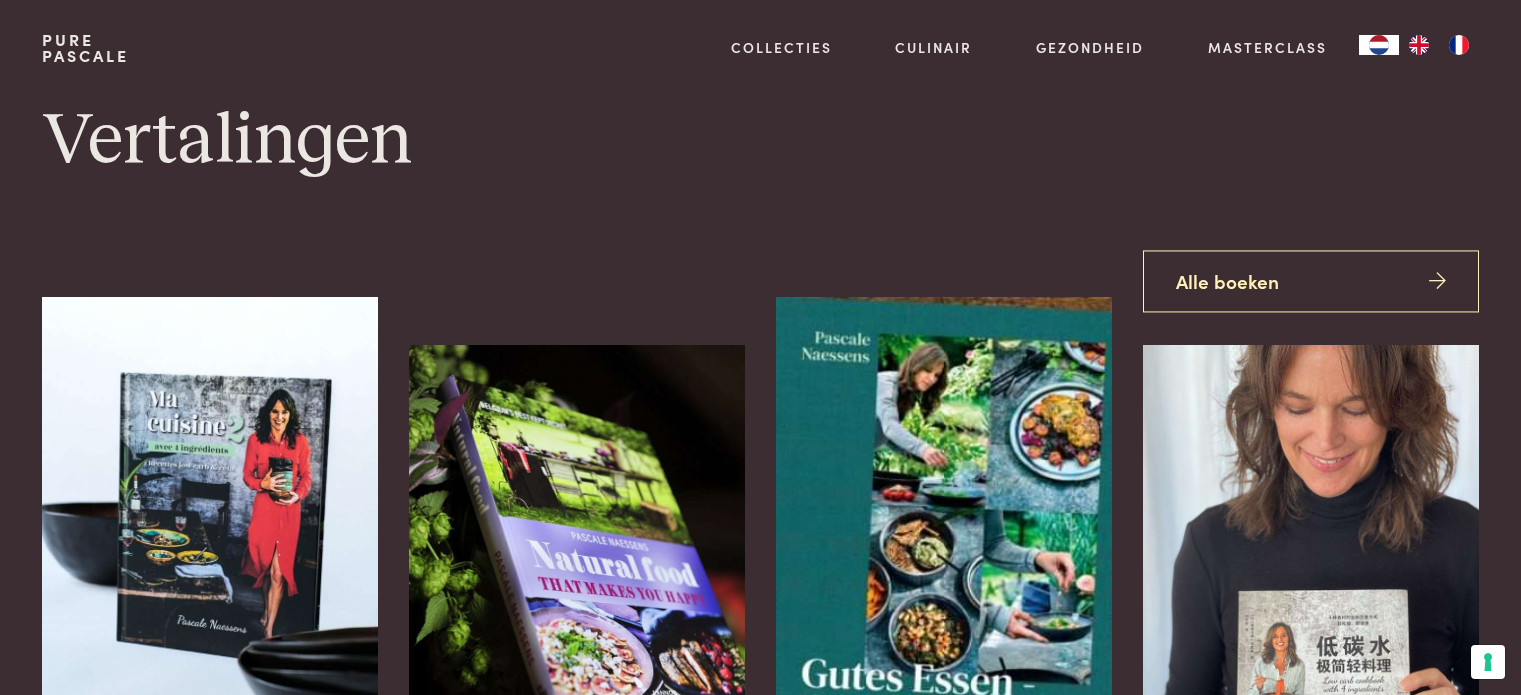 scroll, scrollTop: 0, scrollLeft: 0, axis: both 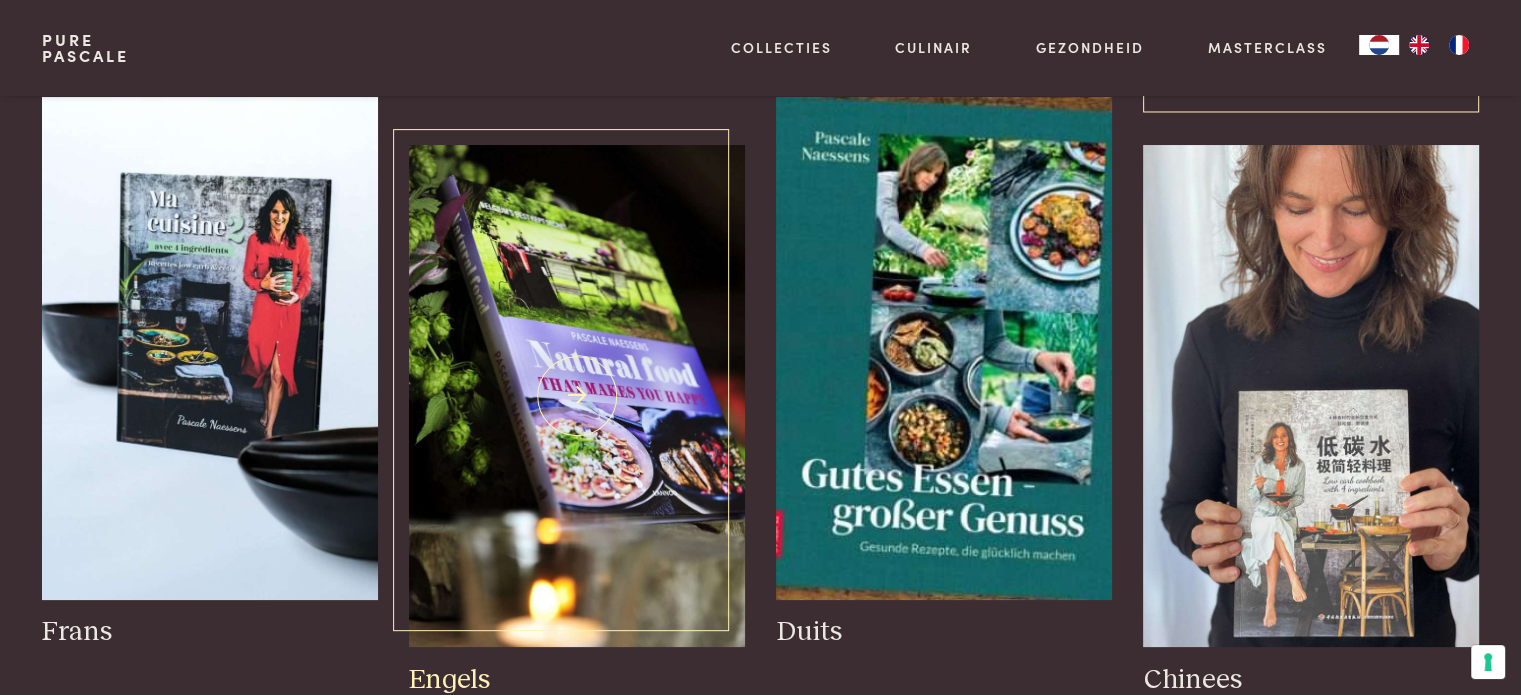 click at bounding box center [576, 396] 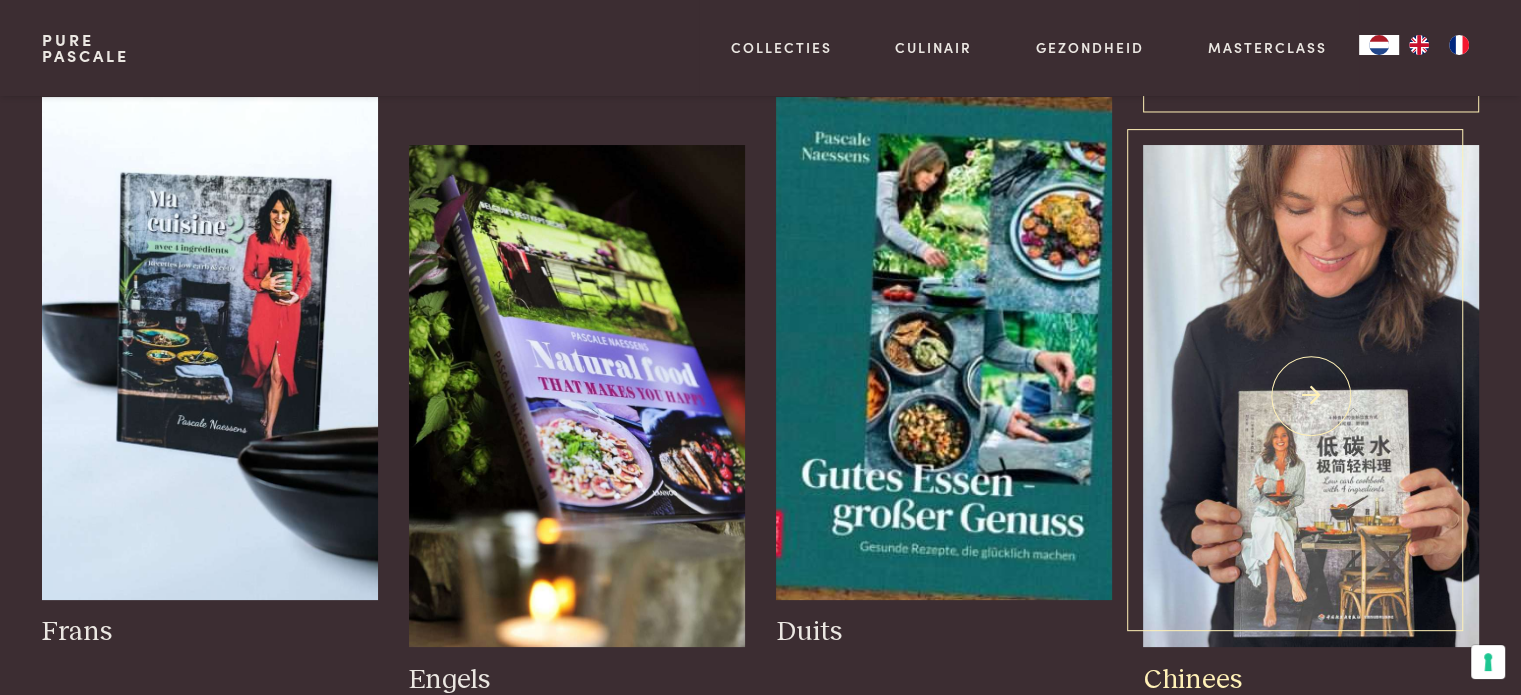 click at bounding box center (1310, 396) 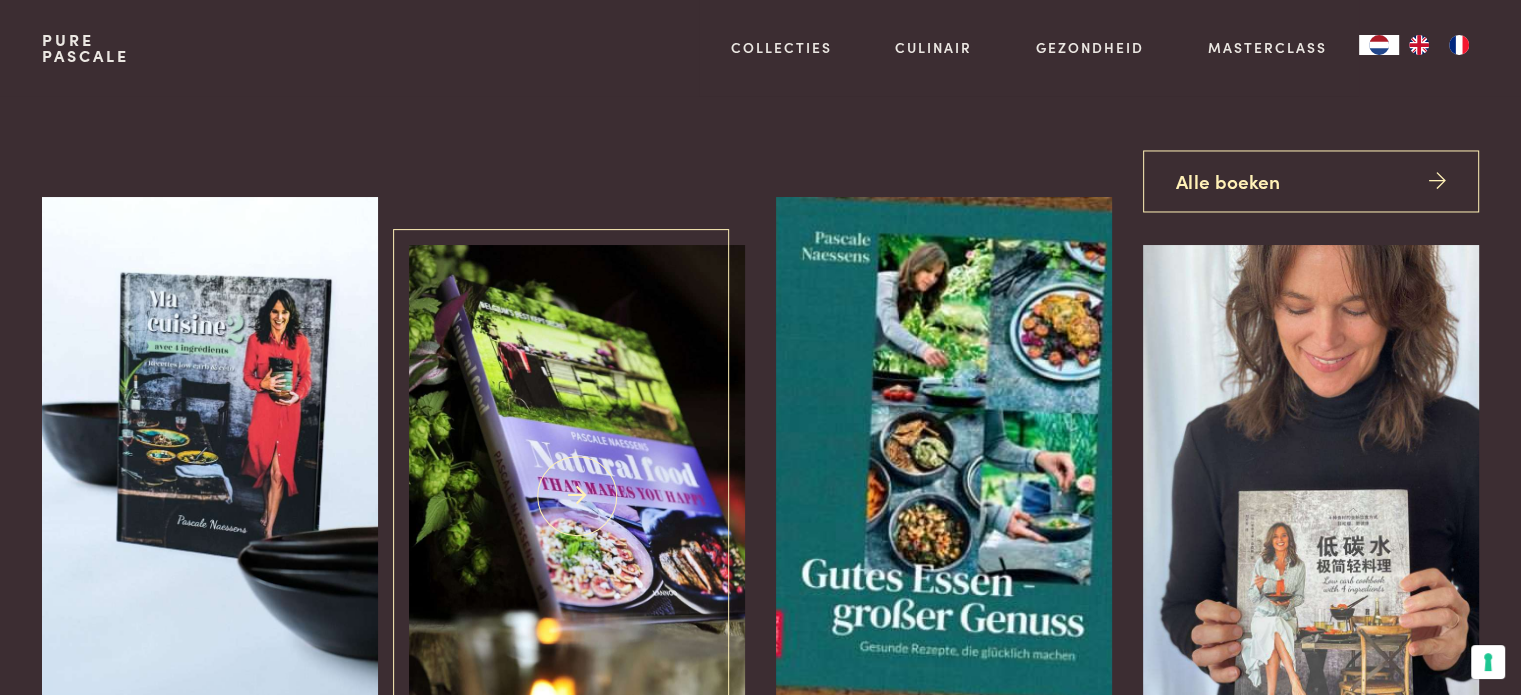 scroll, scrollTop: 0, scrollLeft: 0, axis: both 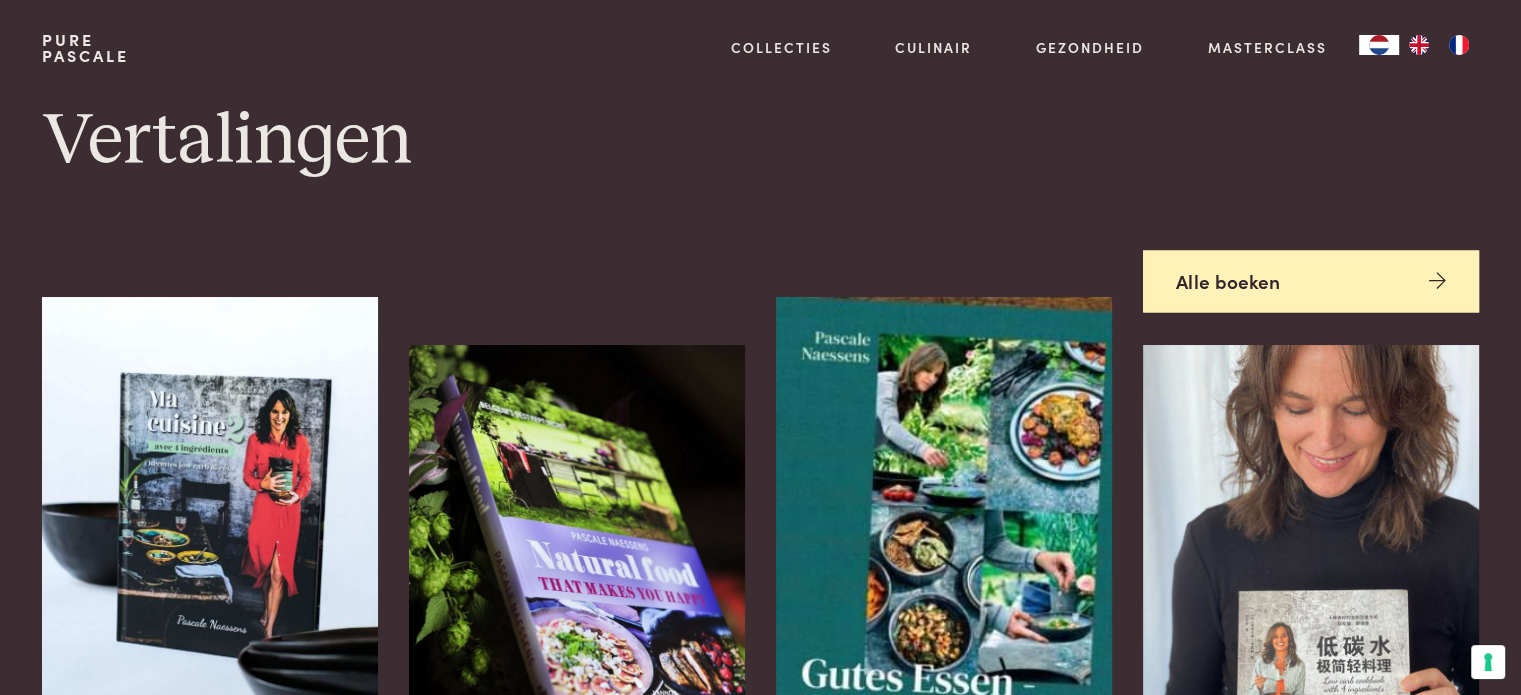 click on "Alle boeken" at bounding box center [1310, 281] 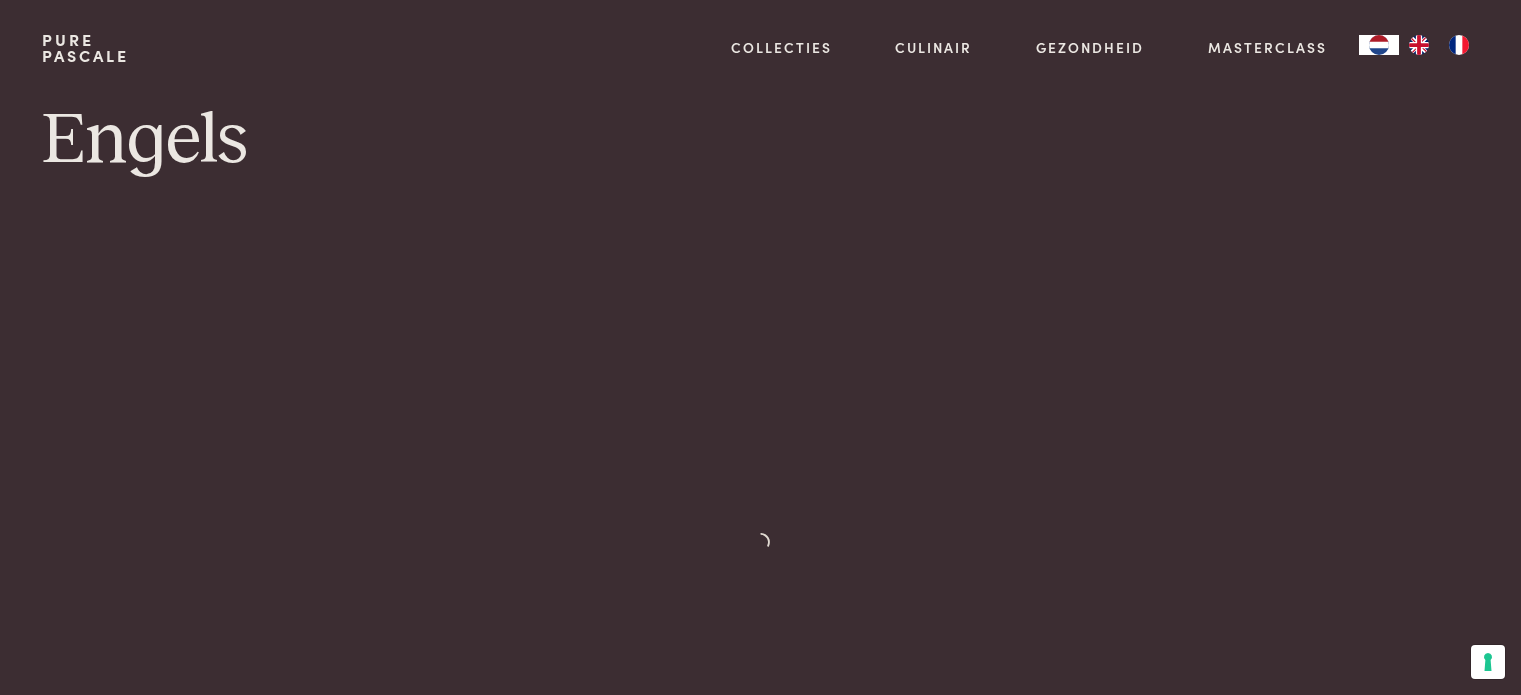 scroll, scrollTop: 0, scrollLeft: 0, axis: both 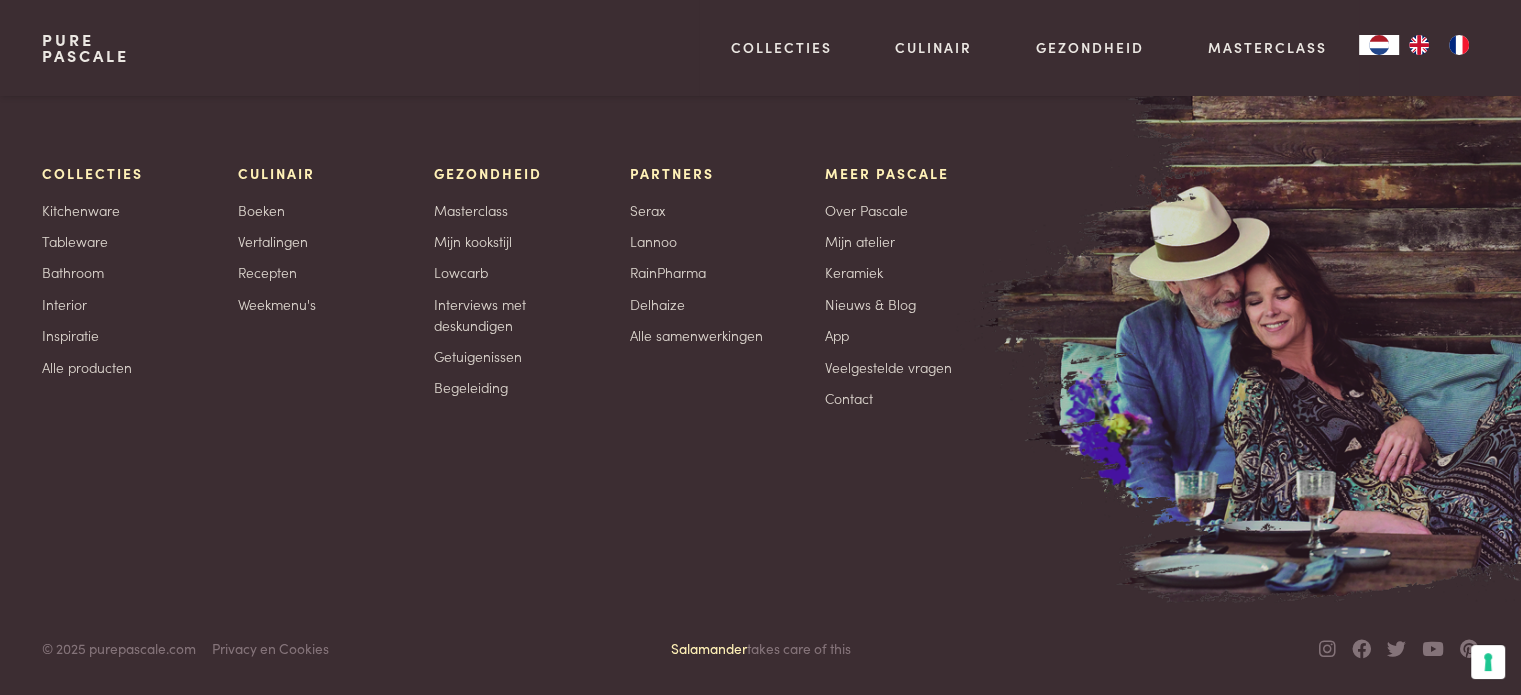 click on "Salamander" at bounding box center [709, 648] 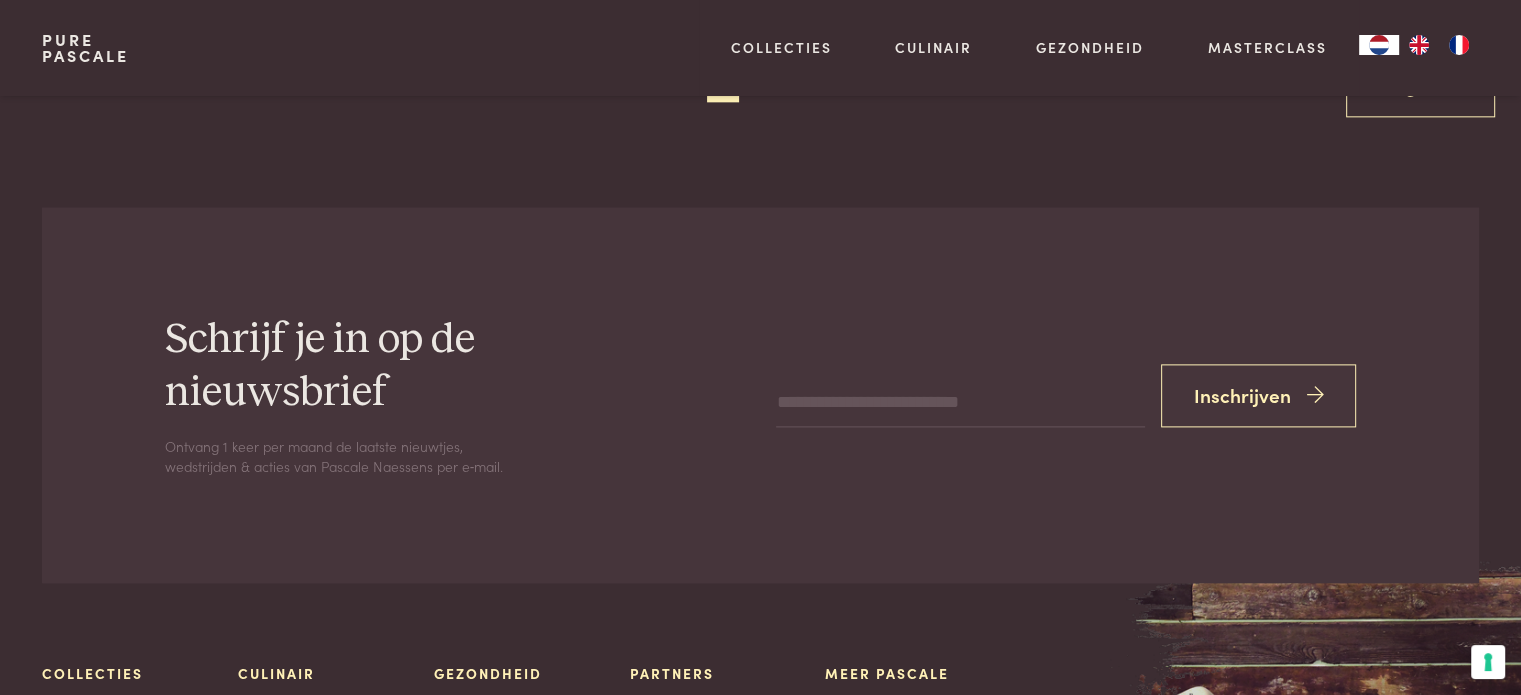 scroll, scrollTop: 3020, scrollLeft: 0, axis: vertical 